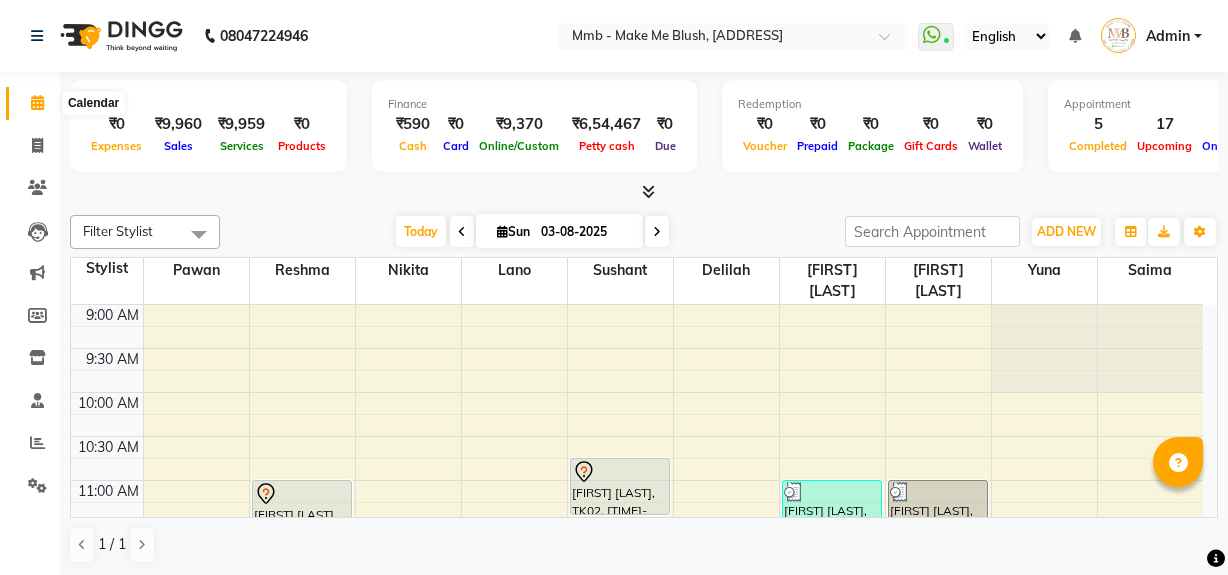 scroll, scrollTop: 0, scrollLeft: 0, axis: both 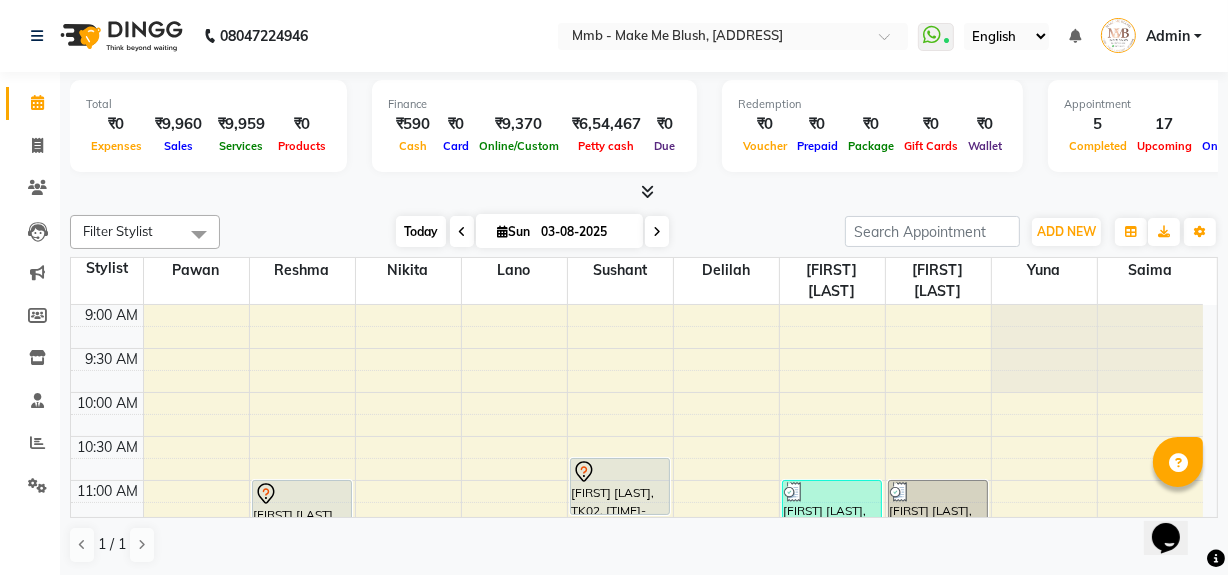 click on "Today" at bounding box center (421, 231) 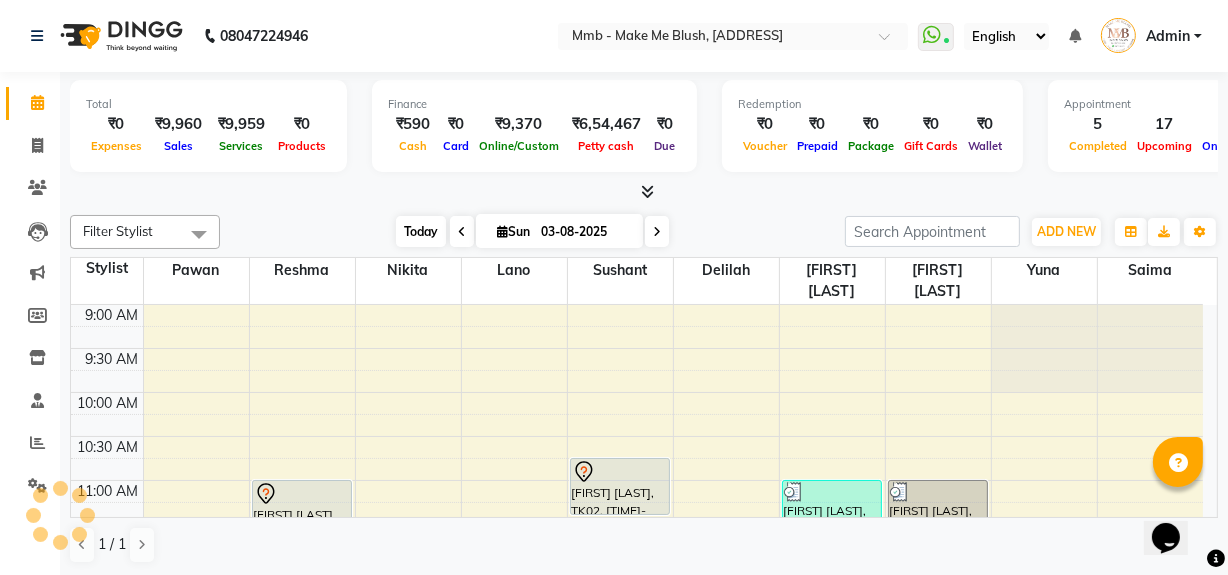 scroll, scrollTop: 790, scrollLeft: 0, axis: vertical 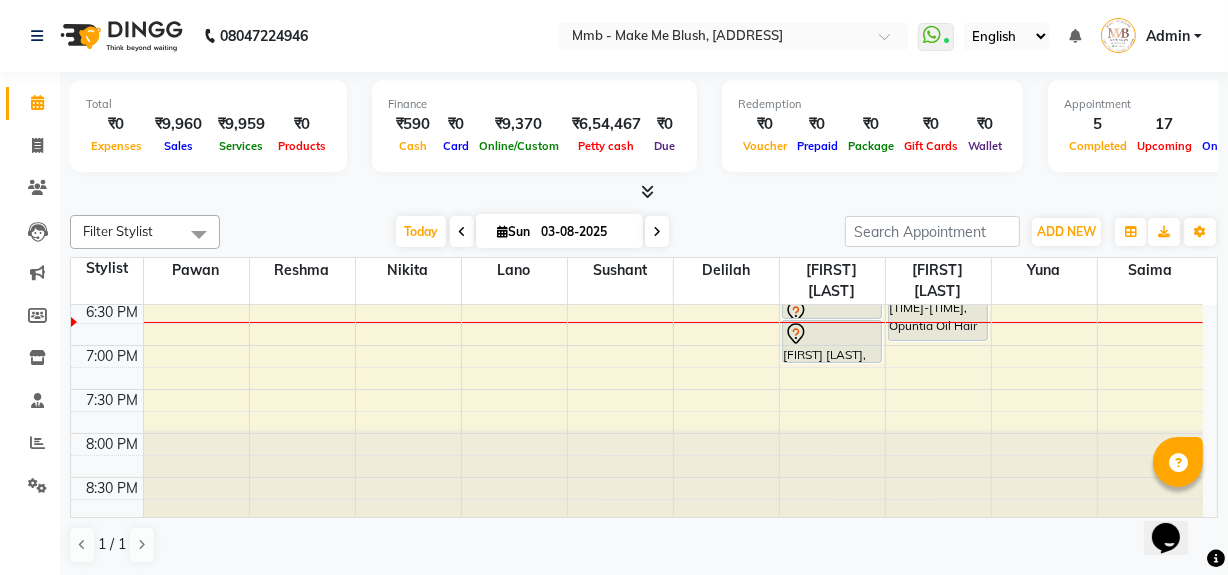 click at bounding box center [502, 231] 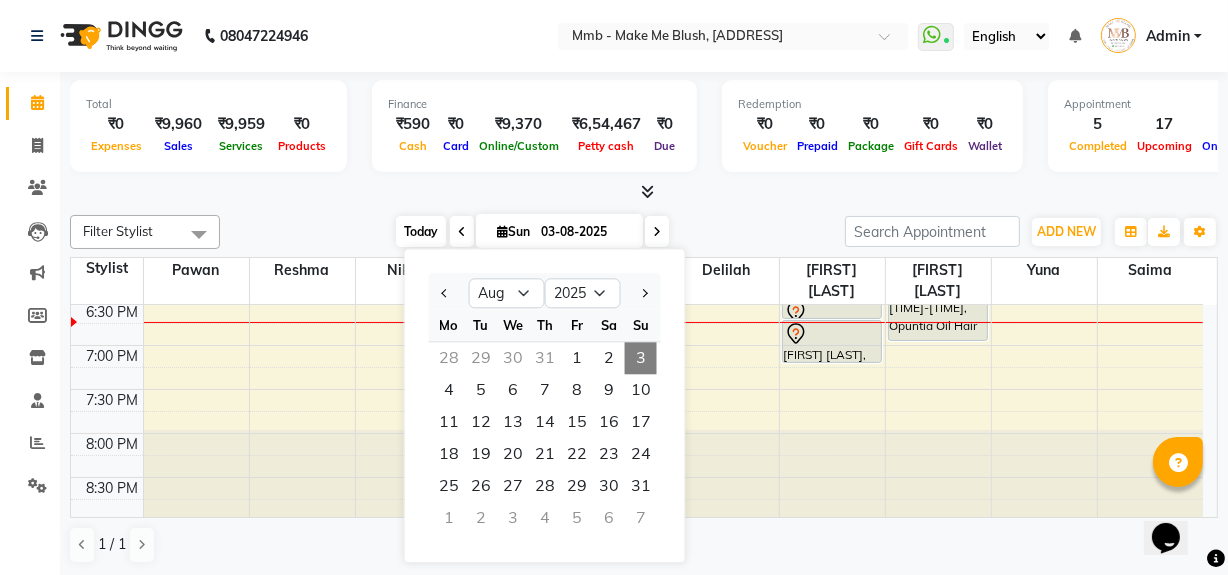 click on "Today" at bounding box center [421, 231] 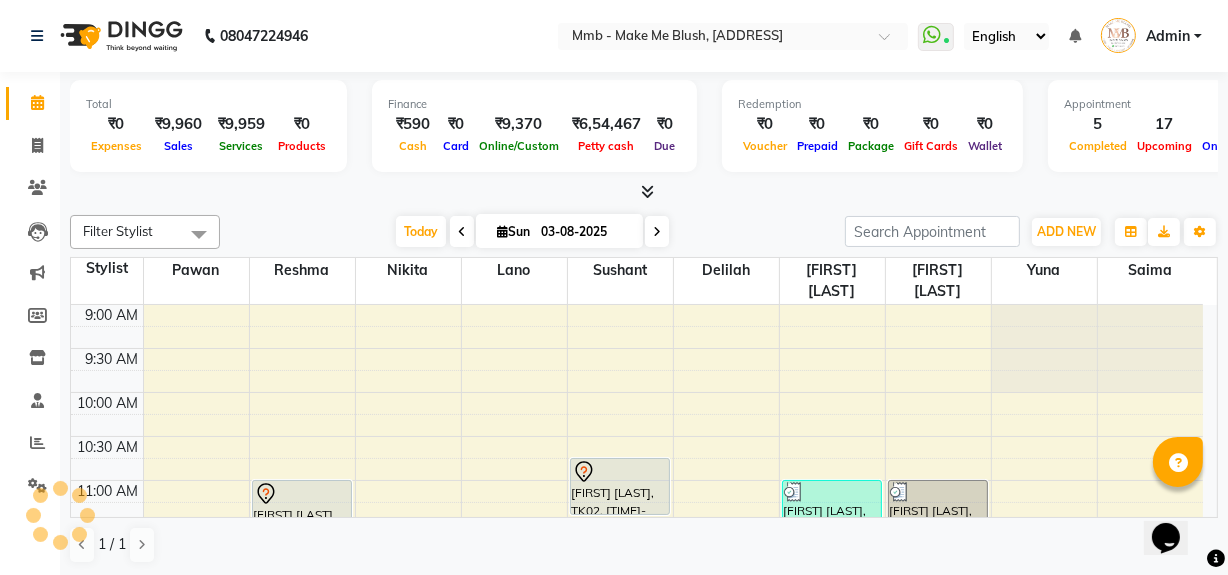 scroll, scrollTop: 790, scrollLeft: 0, axis: vertical 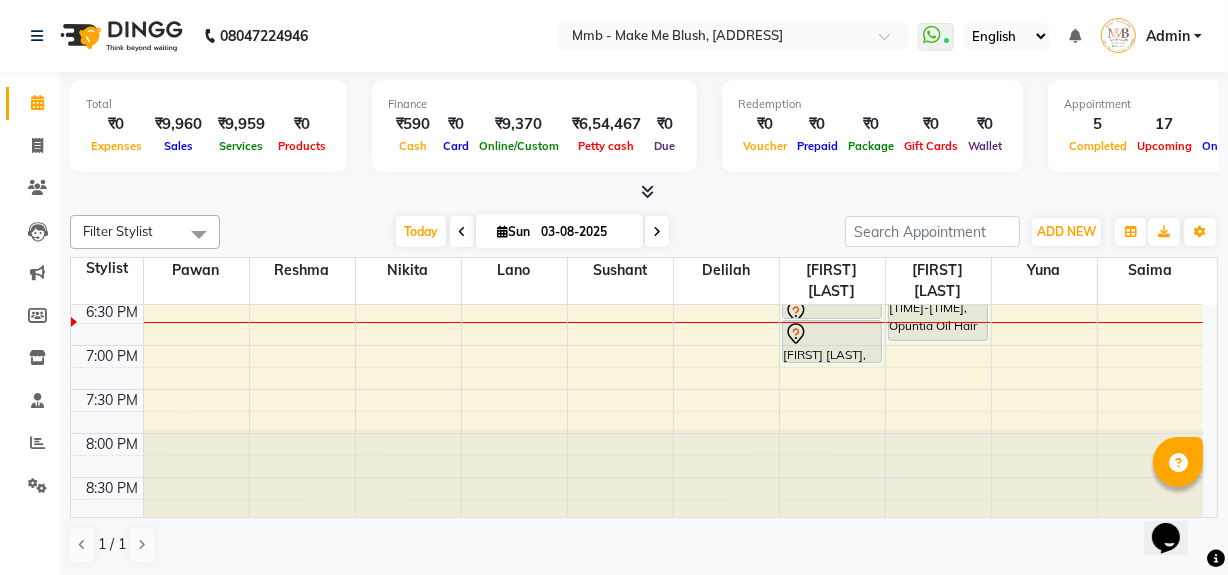 click at bounding box center (502, 231) 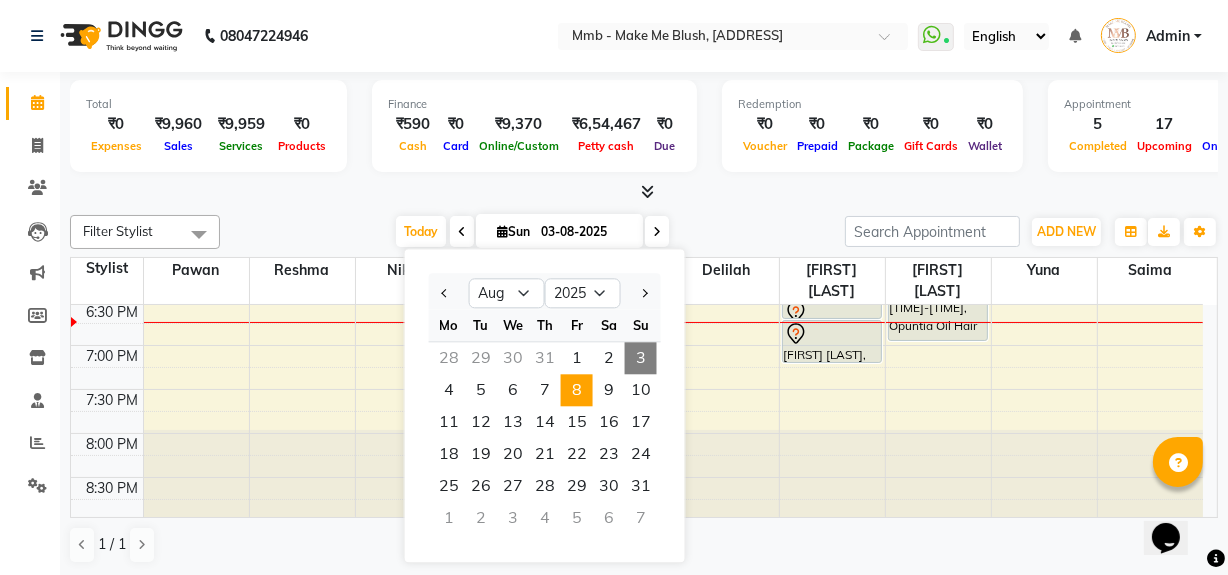 click on "8" at bounding box center (577, 390) 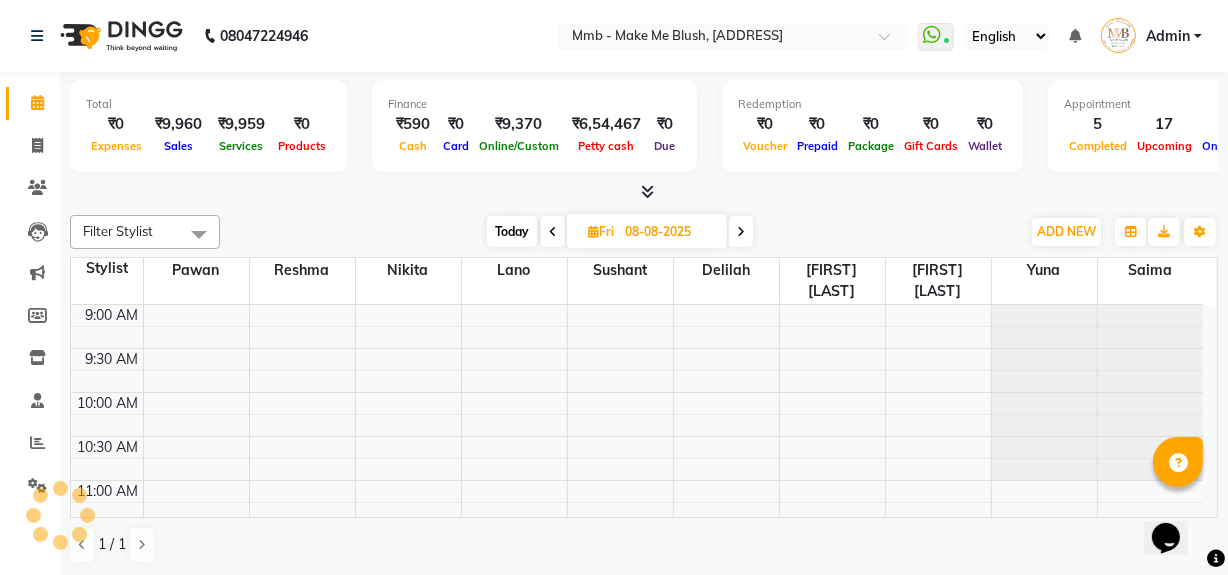 scroll, scrollTop: 790, scrollLeft: 0, axis: vertical 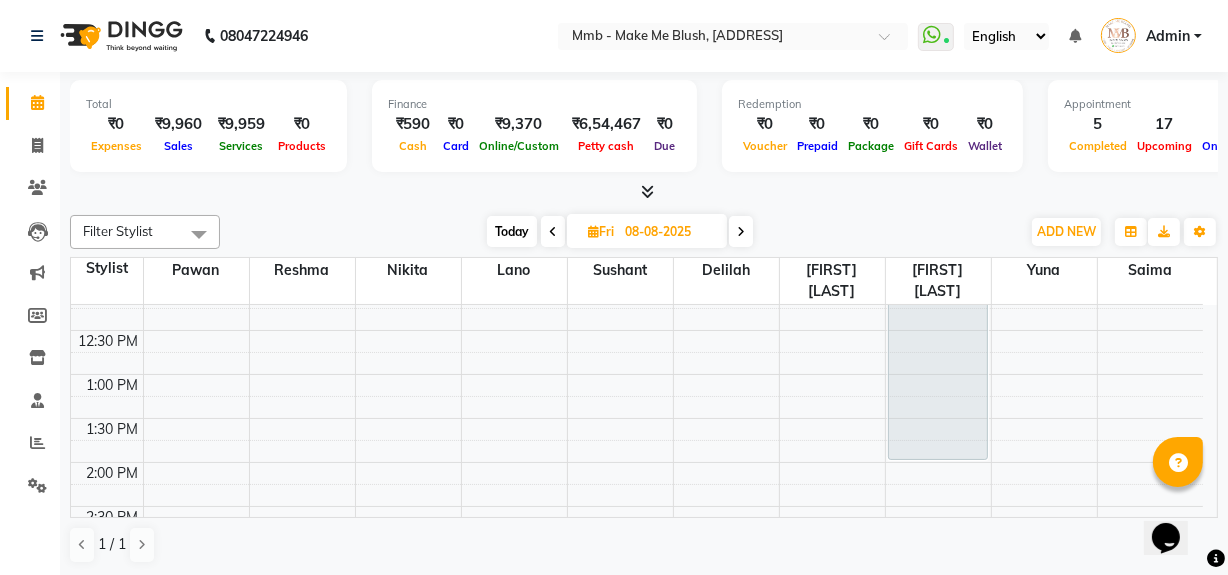 click on "Today" at bounding box center [512, 231] 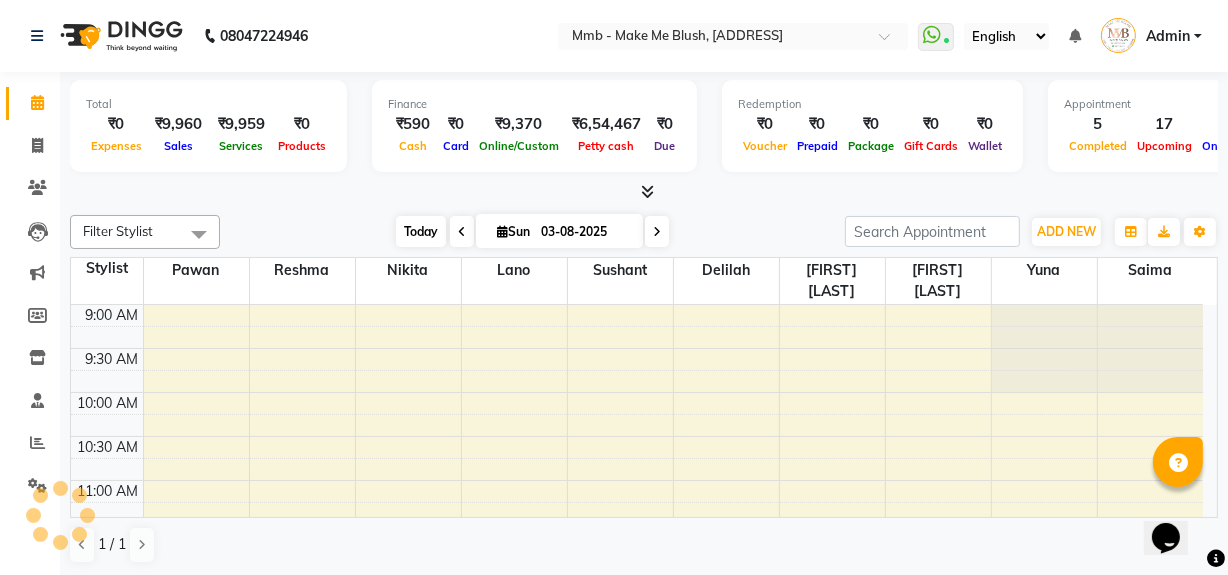 scroll, scrollTop: 790, scrollLeft: 0, axis: vertical 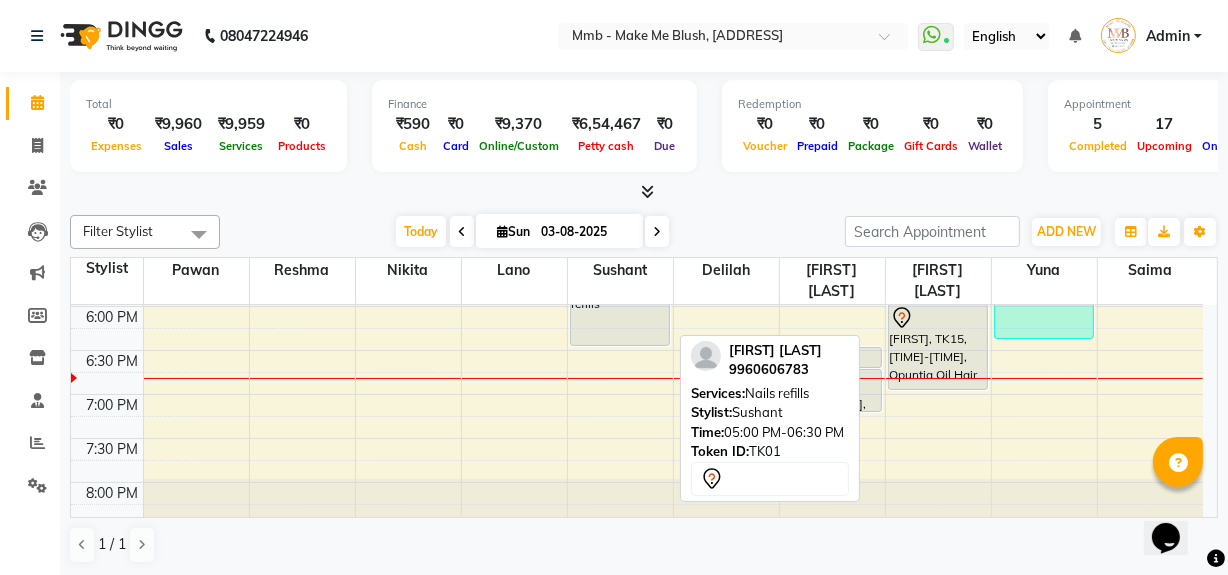click on "[FIRST] [LAST], TK01, [TIME]-[TIME],  Nails refills" at bounding box center [620, 281] 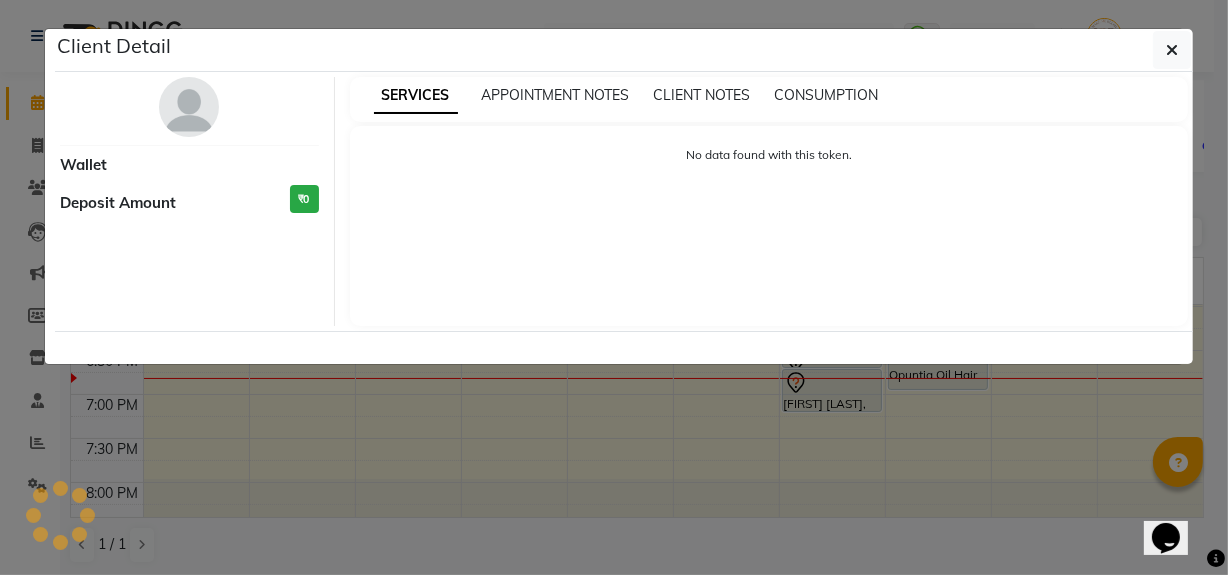 select on "7" 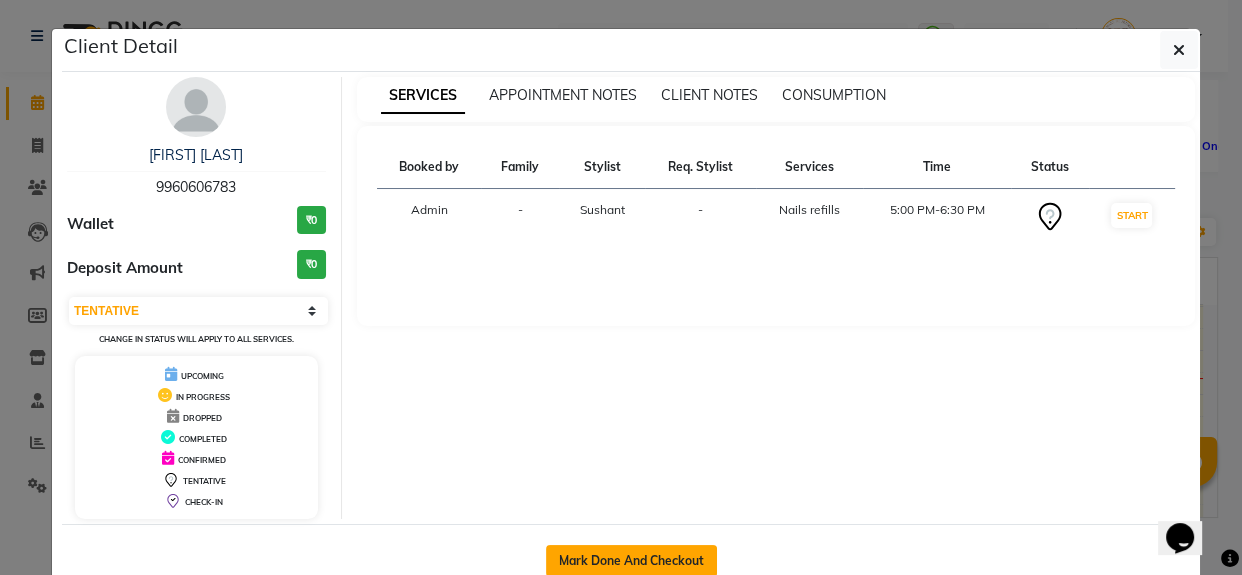 click on "Mark Done And Checkout" 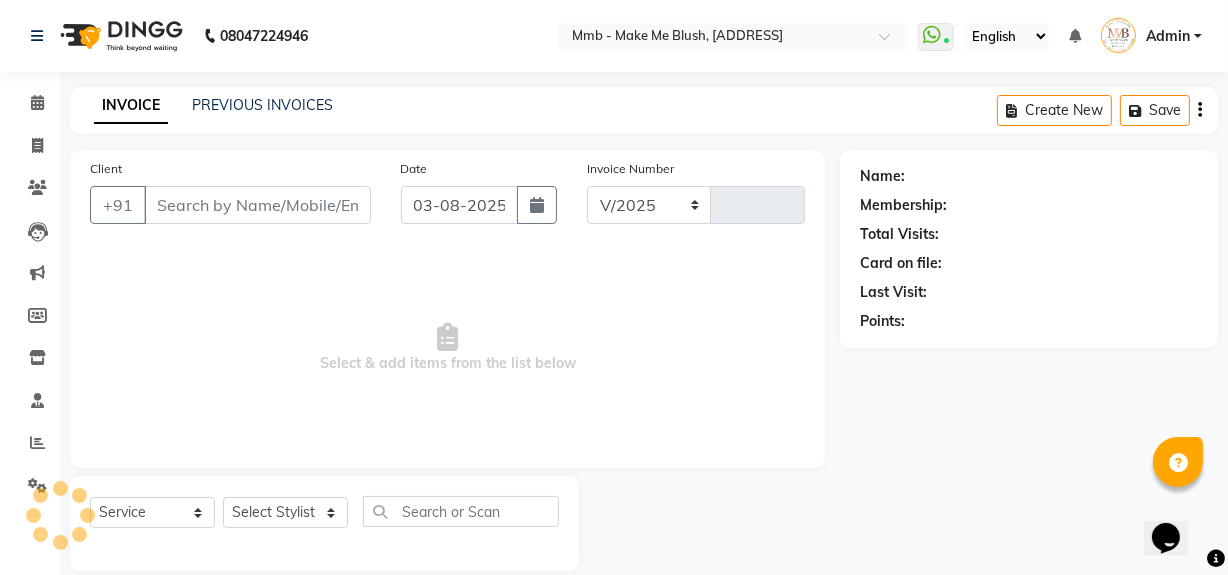 select on "895" 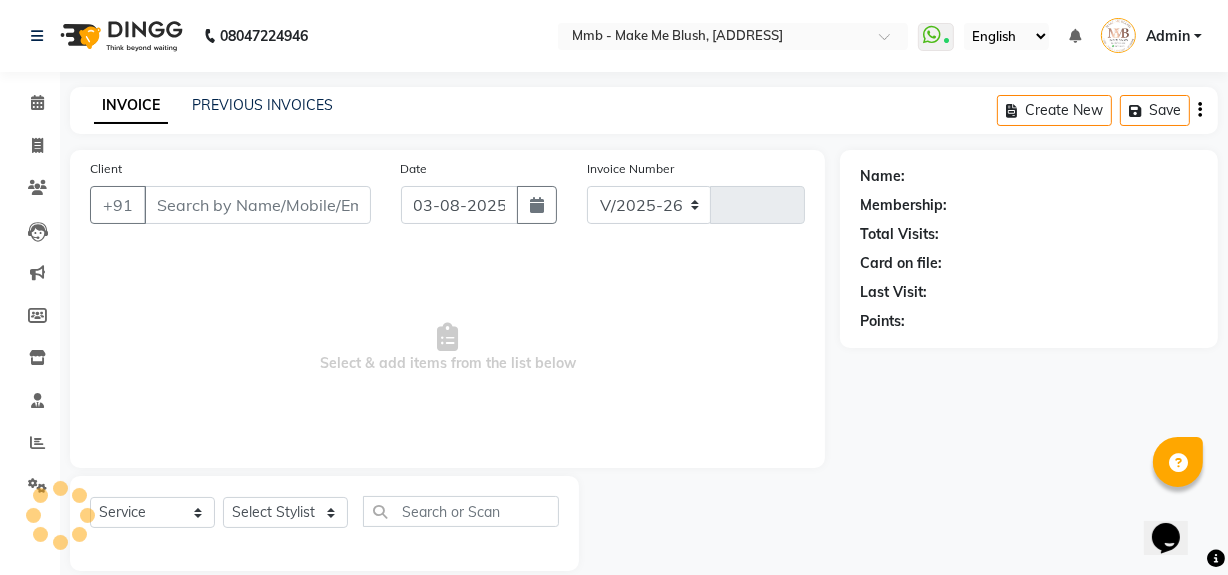 type on "0307" 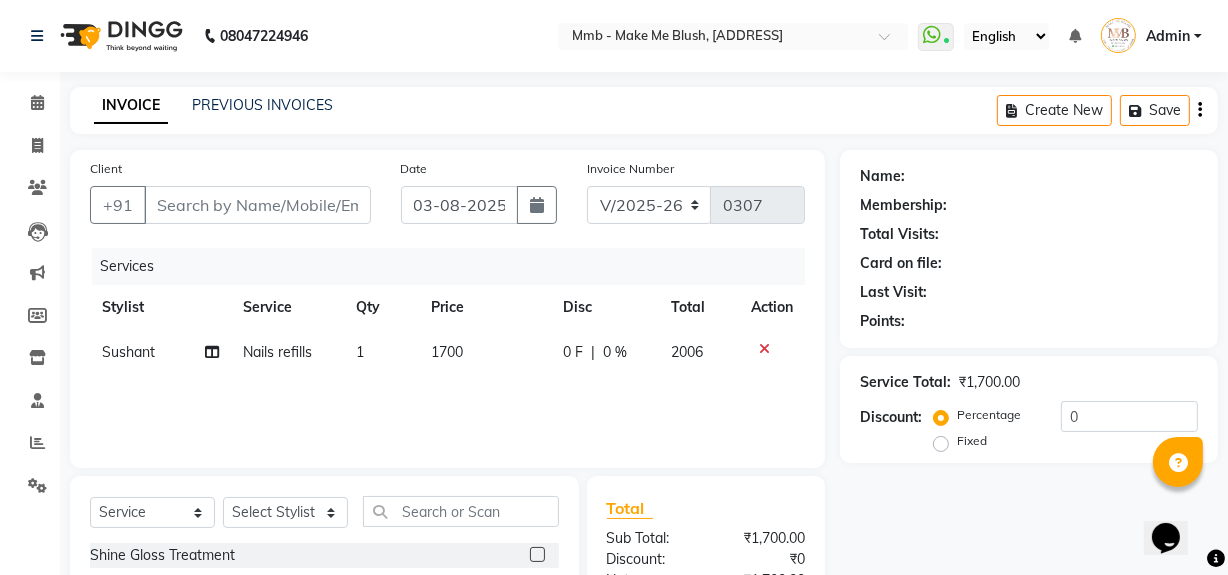 type on "9960606783" 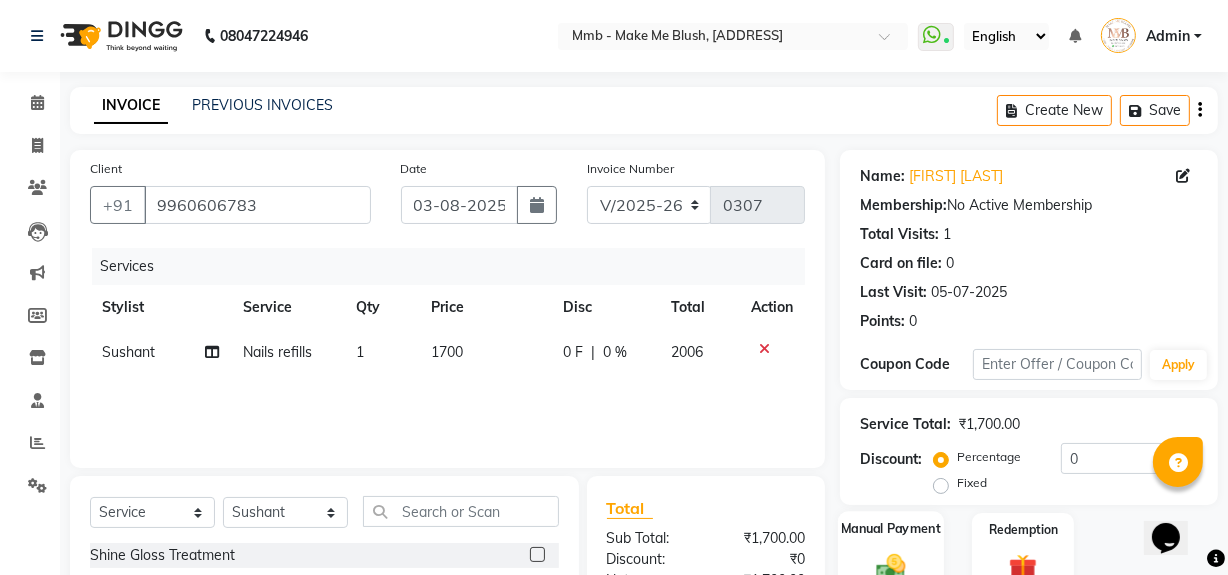 scroll, scrollTop: 226, scrollLeft: 0, axis: vertical 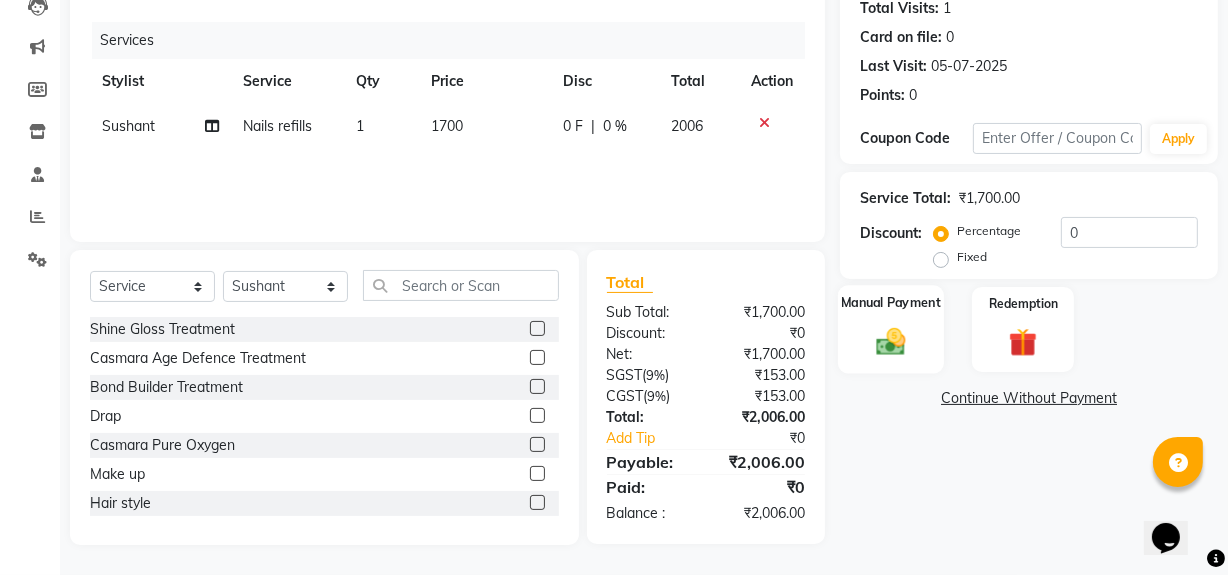 click on "Manual Payment" 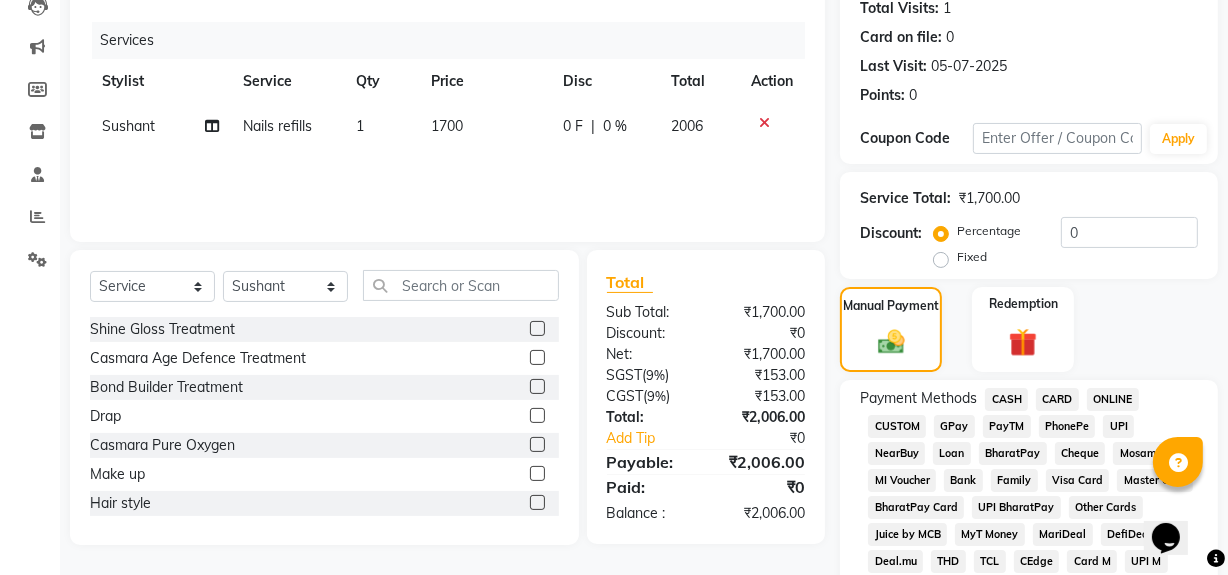 click on "GPay" 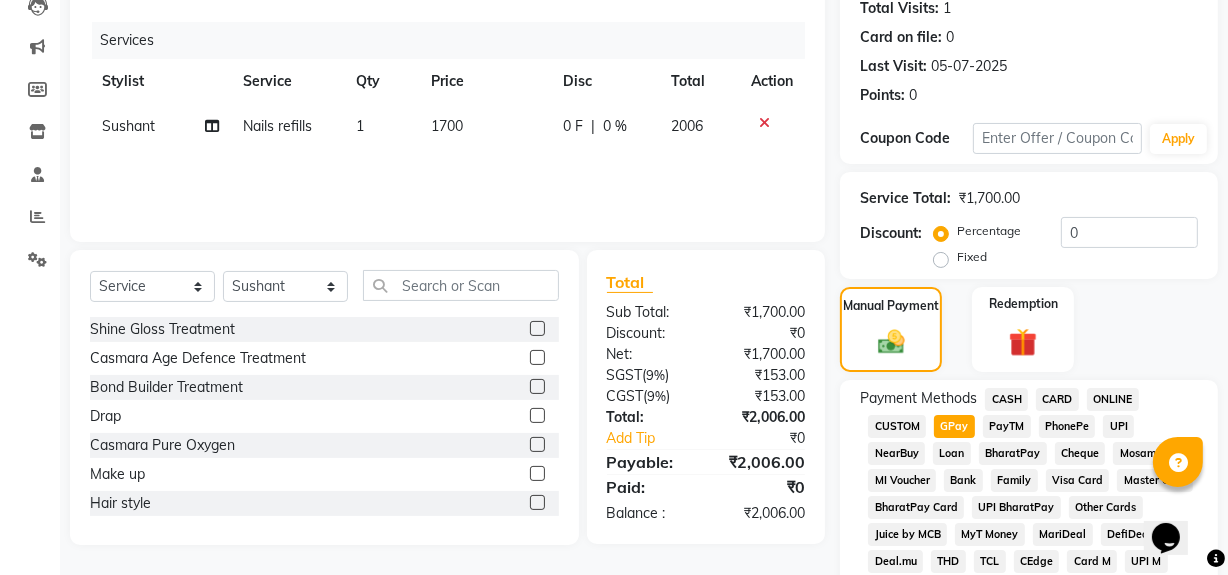 scroll, scrollTop: 729, scrollLeft: 0, axis: vertical 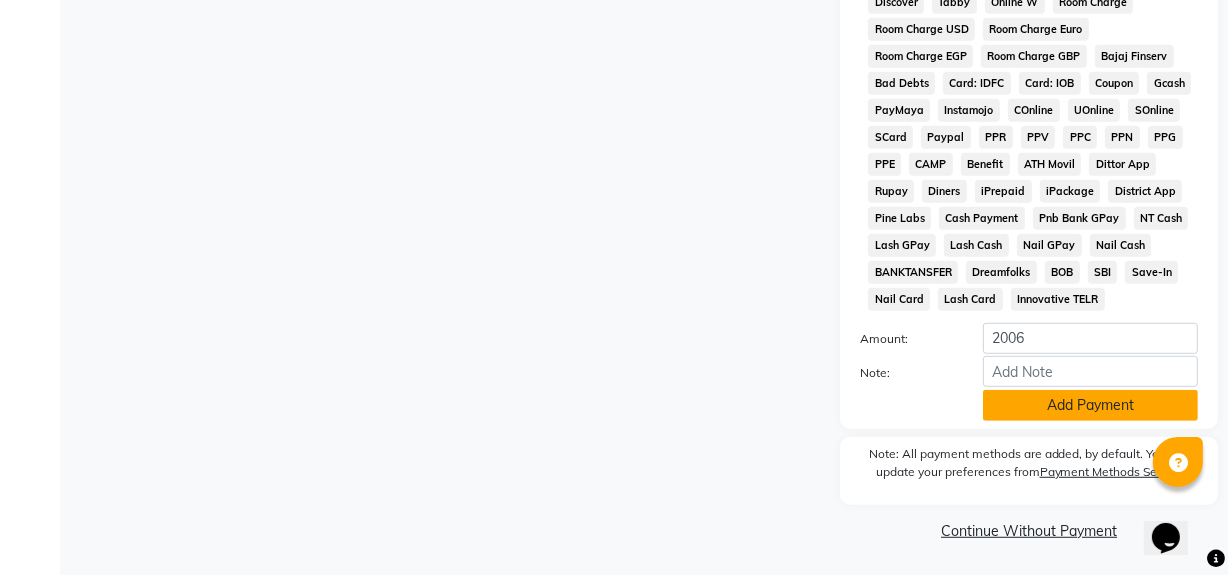 click on "Add Payment" 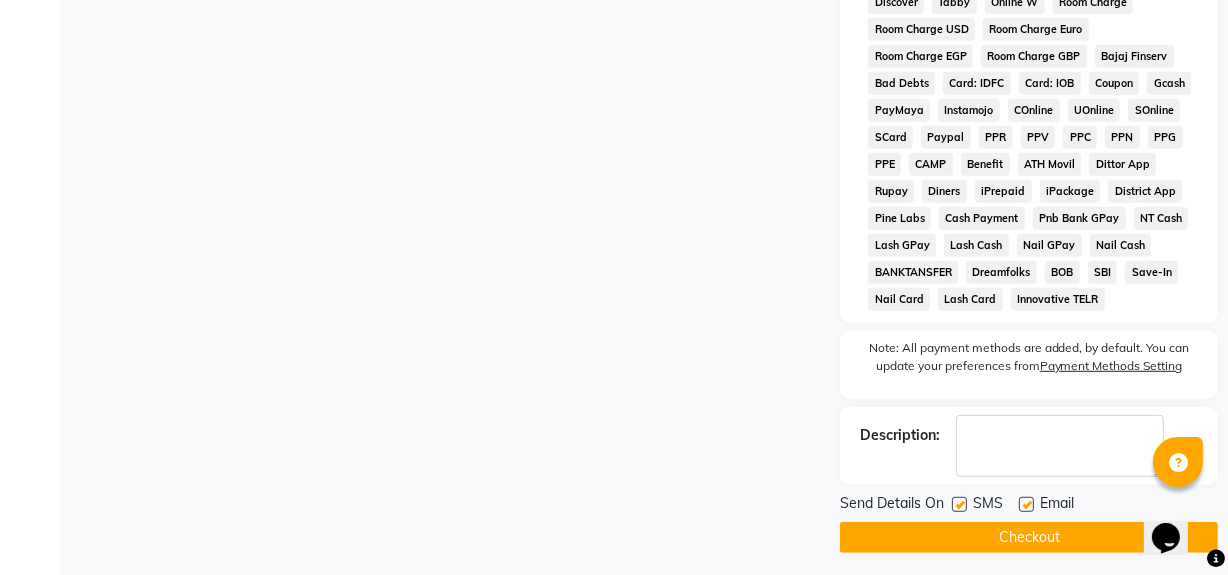 click on "Checkout" 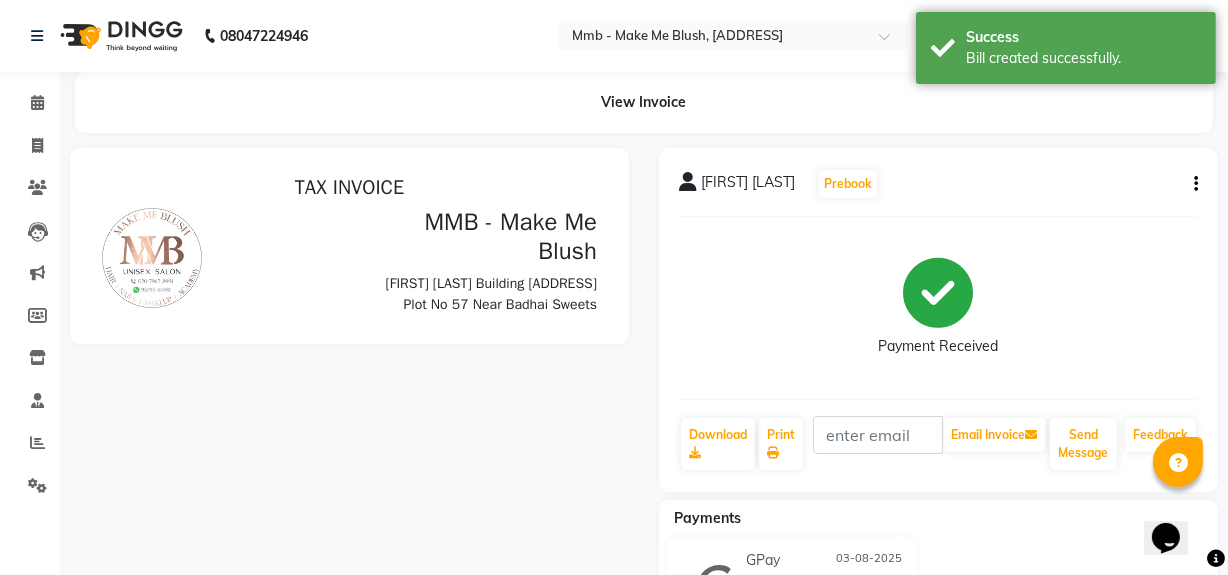 scroll, scrollTop: 0, scrollLeft: 0, axis: both 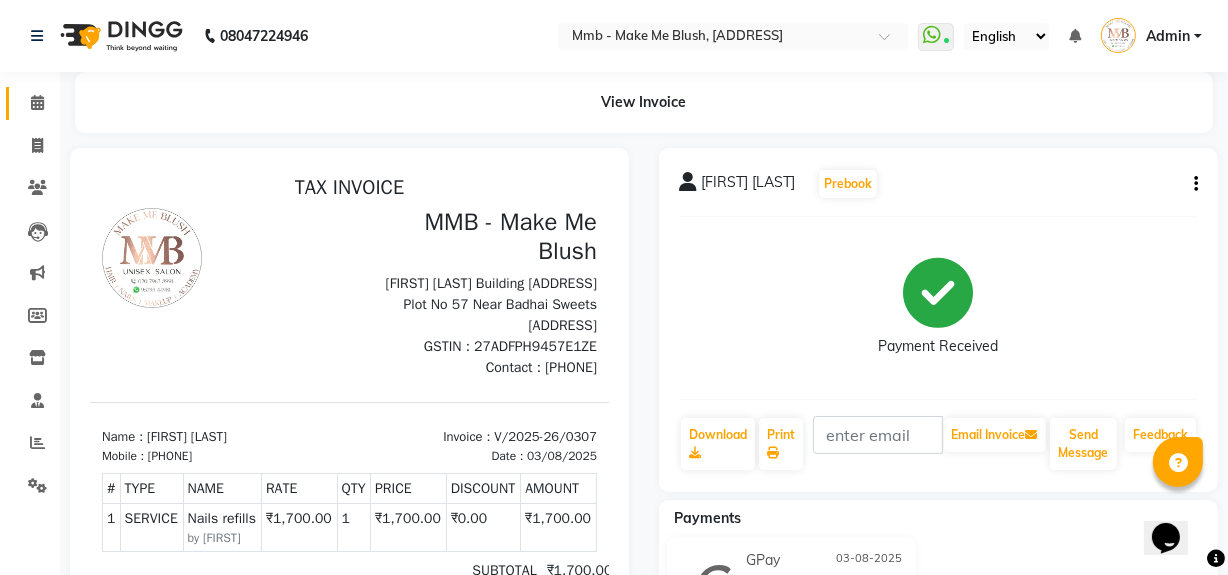 click on "Calendar" 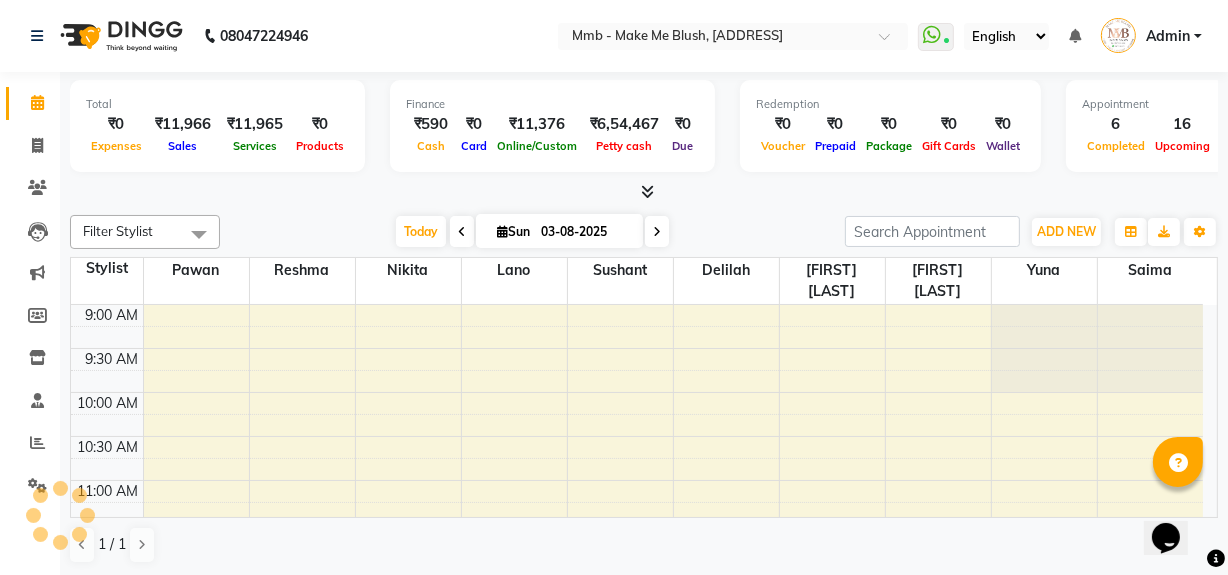 scroll, scrollTop: 0, scrollLeft: 0, axis: both 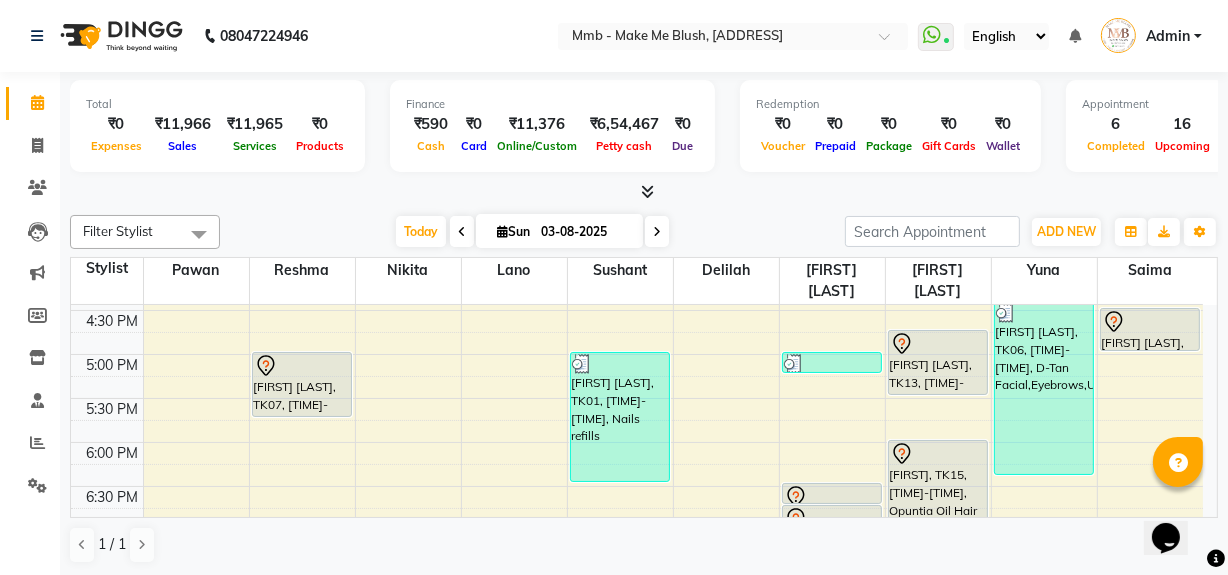 click at bounding box center (502, 231) 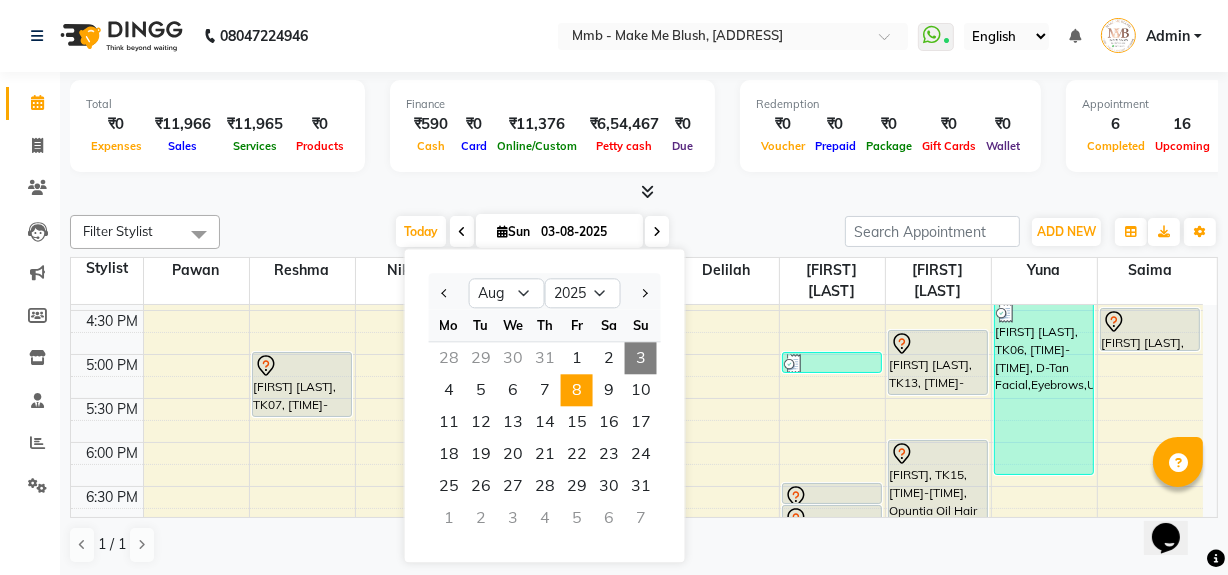 click on "8" at bounding box center (577, 390) 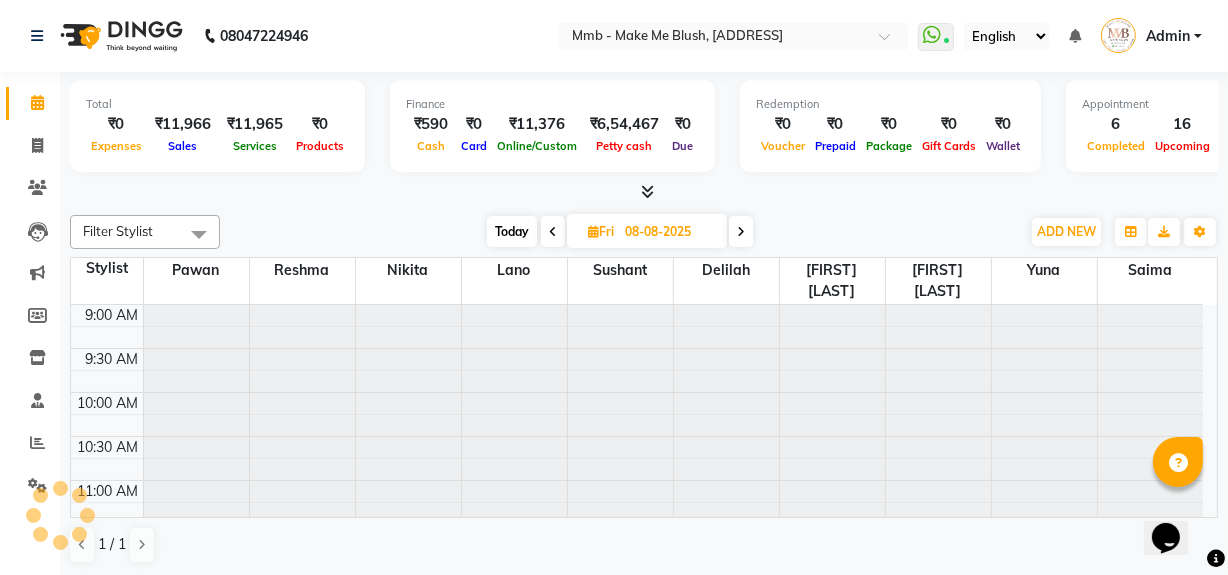 scroll, scrollTop: 790, scrollLeft: 0, axis: vertical 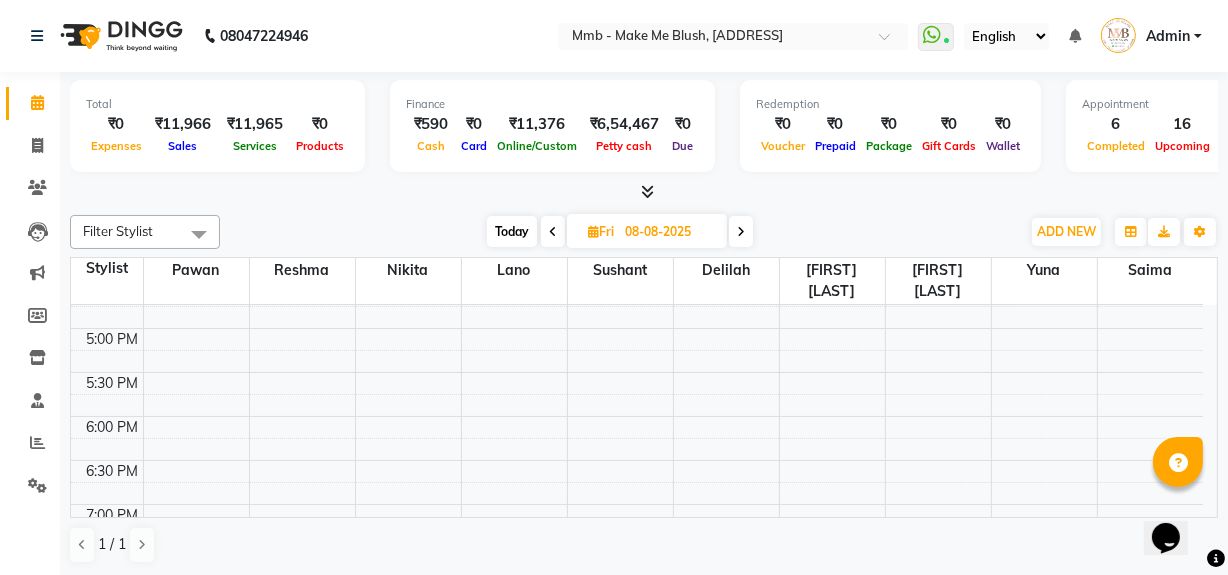 click on "[TIME] [TIME] [TIME] [TIME] [TIME] [TIME] [TIME] [TIME] [TIME] [TIME] [TIME] [TIME] [TIME] [TIME] [TIME] [TIME] [TIME] [TIME] [TIME] [TIME] [TIME] [TIME] [TIME] [TIME]             [FIRST] [LAST], [TIME]-[TIME], Protein Treatment   Short Hair             [FIRST] [LAST], [TIME]-[TIME], Honey Wax full legs             [FIRST] [LAST], [TIME]-[TIME], Honey Wax Full arm              [FIRST] [LAST], [TIME]-[TIME], Hydrating Clean Up" at bounding box center (637, 152) 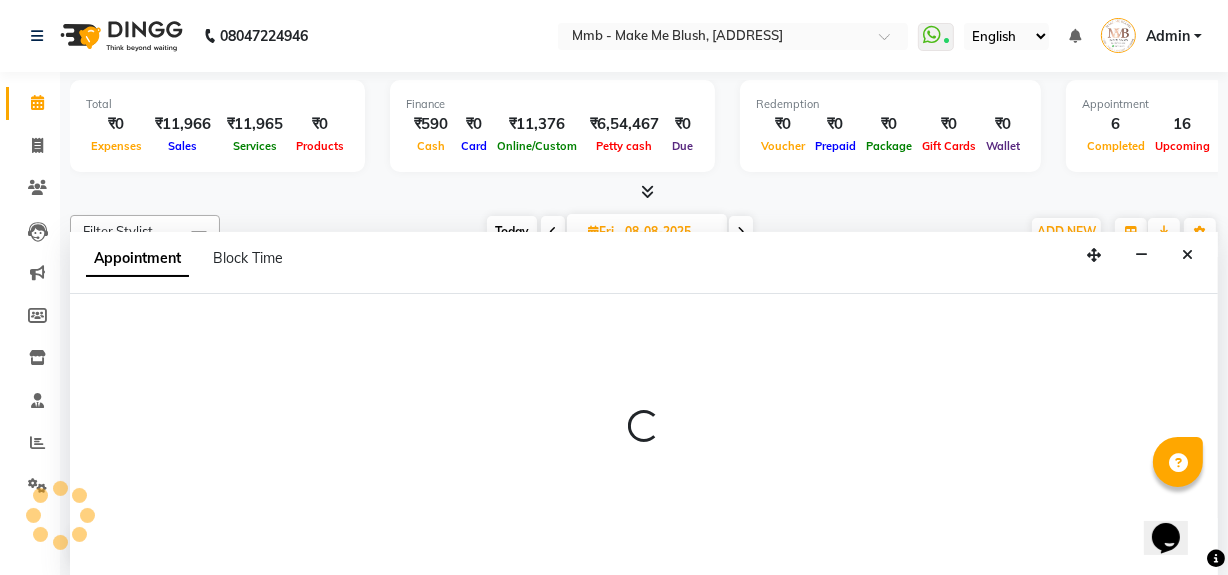 scroll, scrollTop: 0, scrollLeft: 0, axis: both 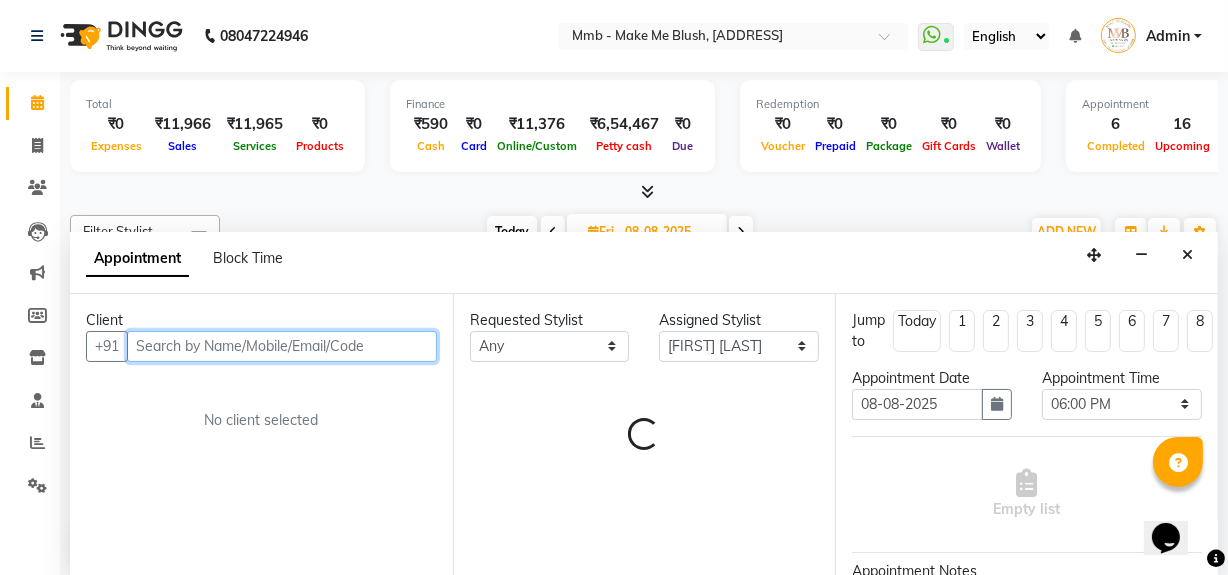 click at bounding box center [282, 346] 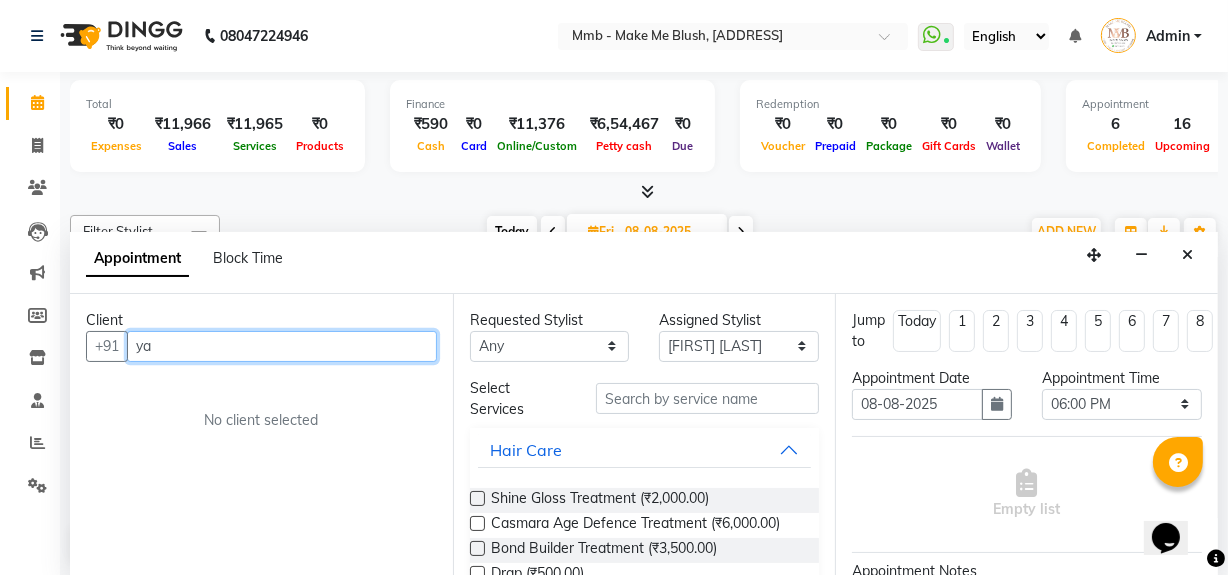type on "y" 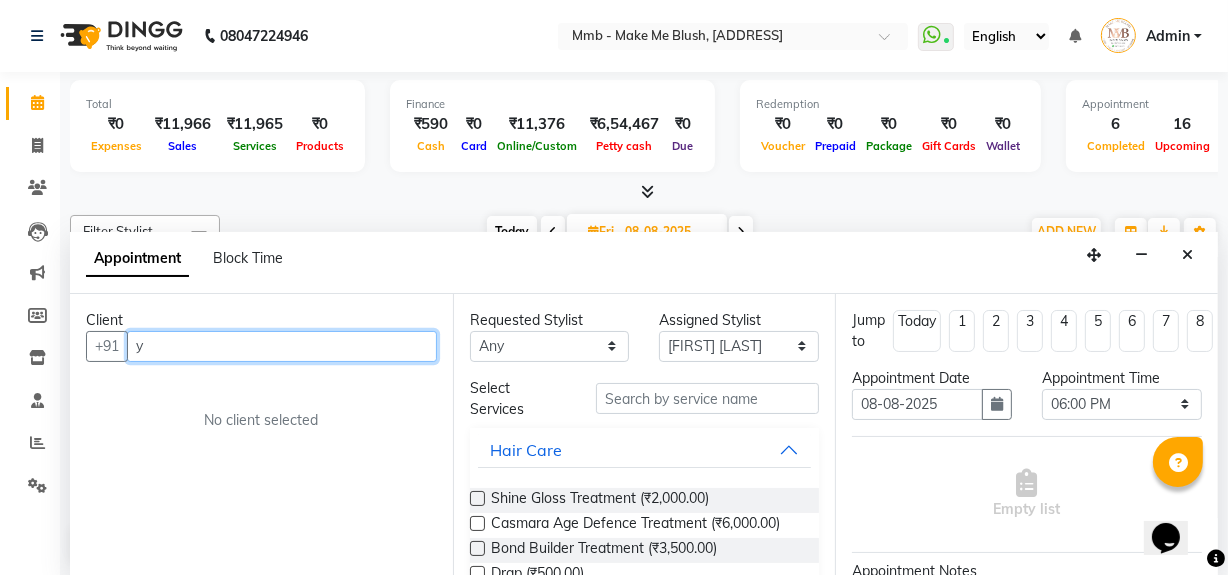 type 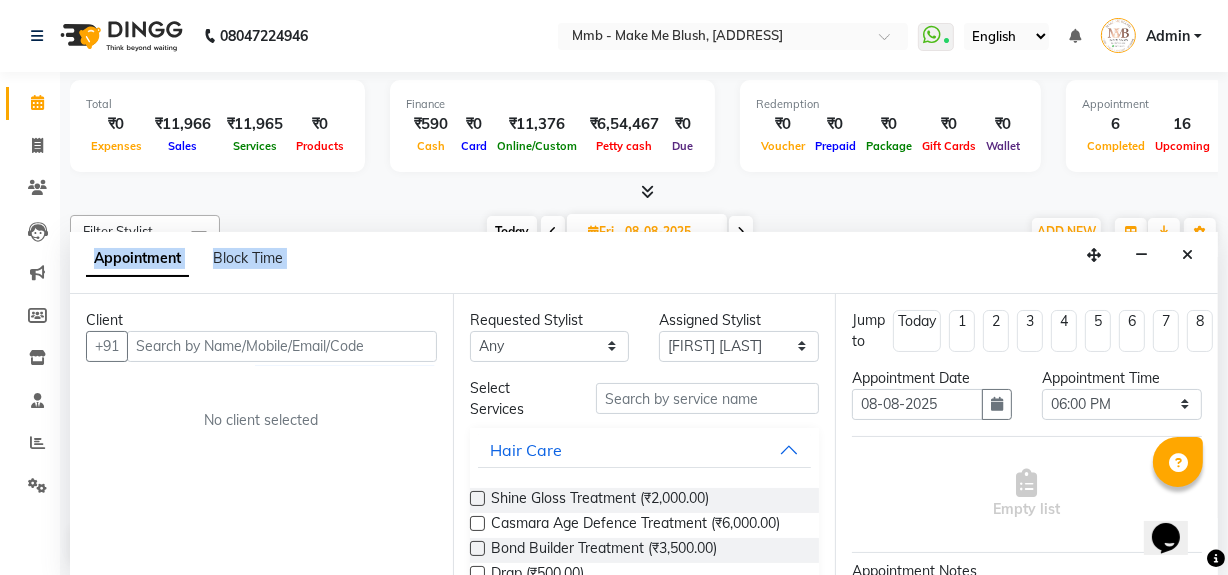 scroll, scrollTop: 0, scrollLeft: 64, axis: horizontal 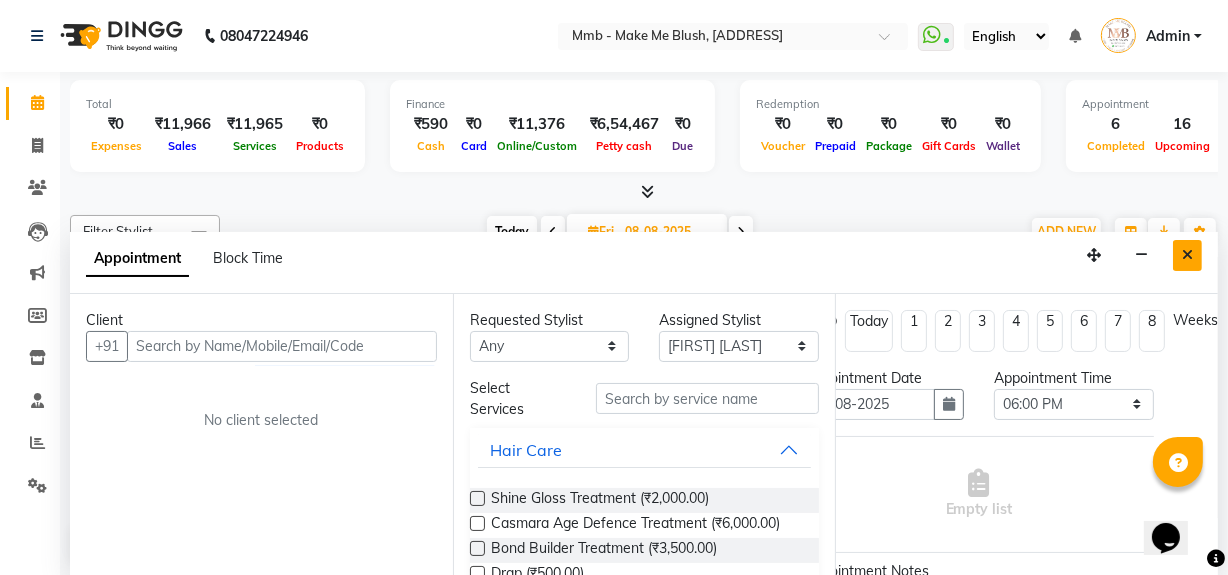 drag, startPoint x: 1119, startPoint y: 266, endPoint x: 1188, endPoint y: 260, distance: 69.260376 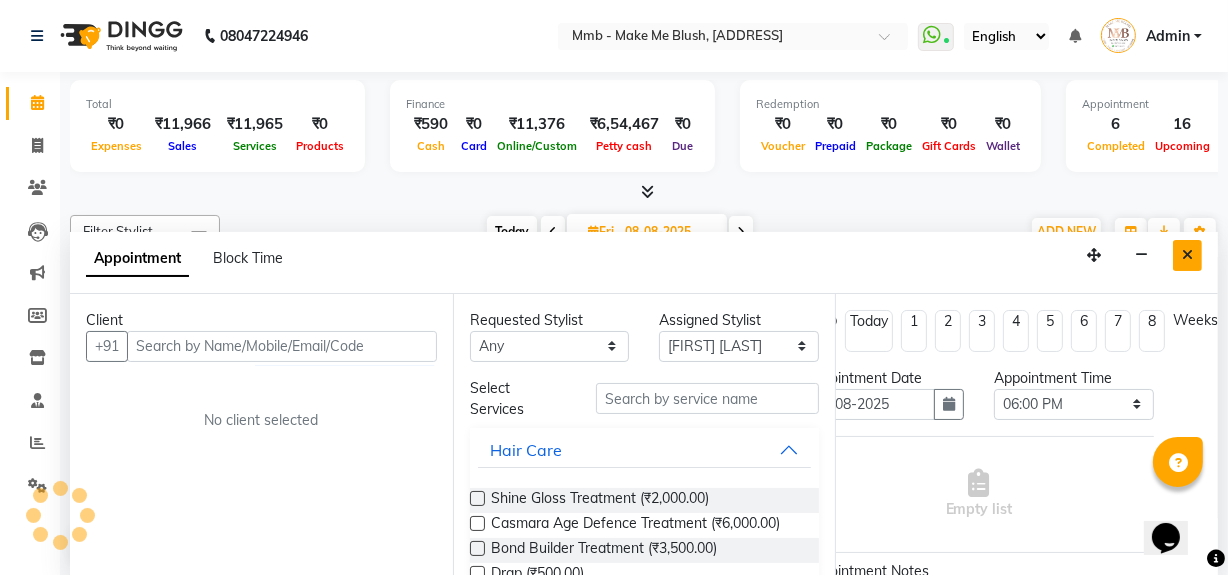 click at bounding box center (1187, 255) 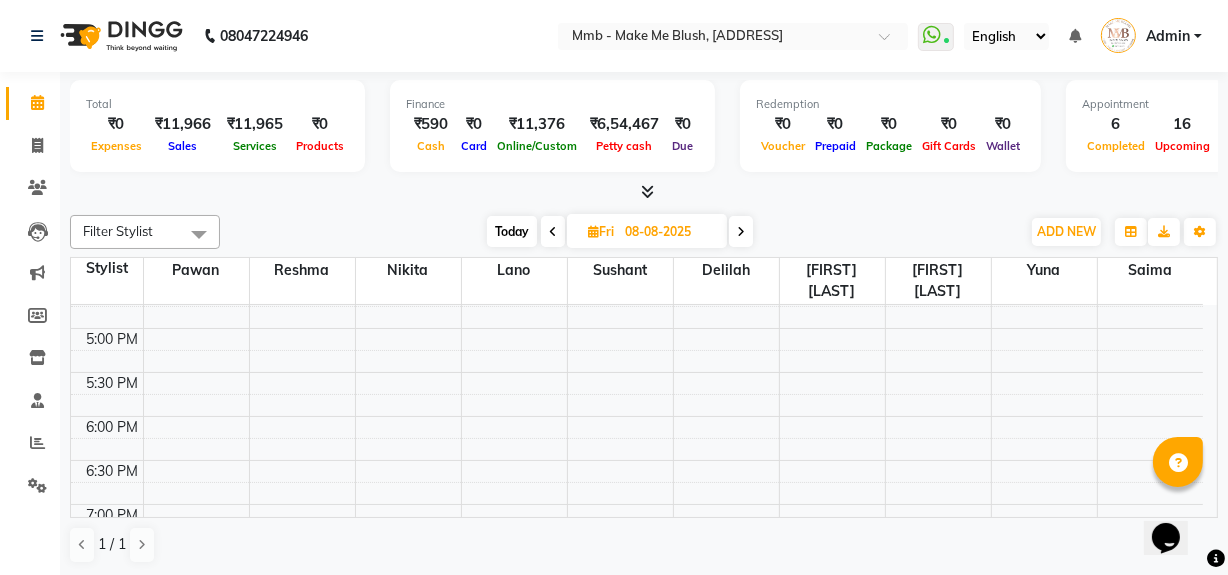 click on "Today" at bounding box center (512, 231) 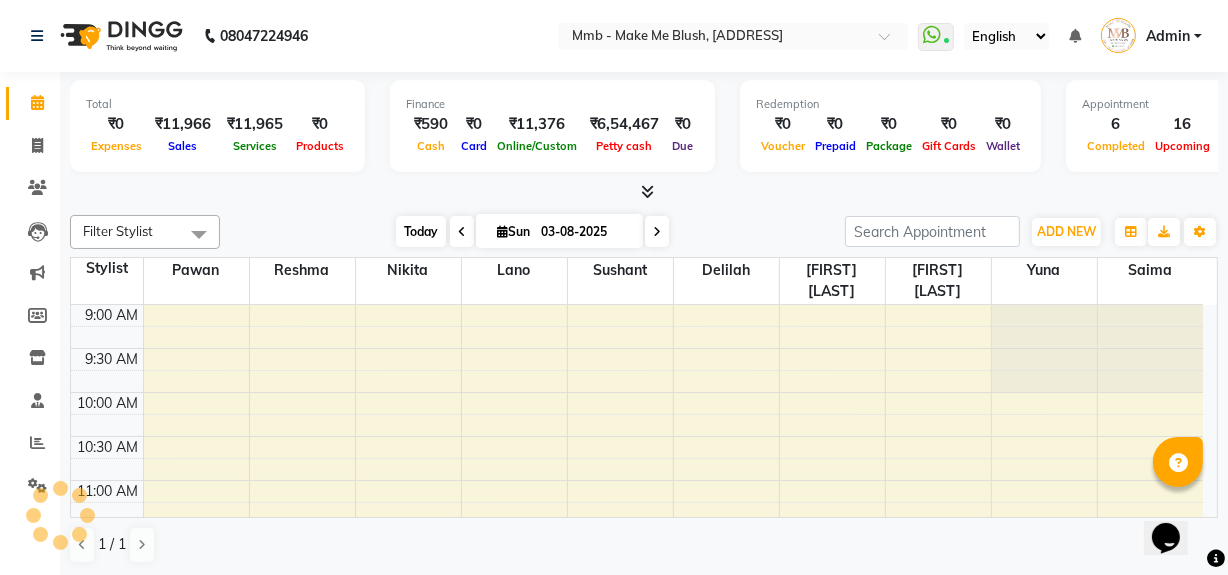 scroll, scrollTop: 790, scrollLeft: 0, axis: vertical 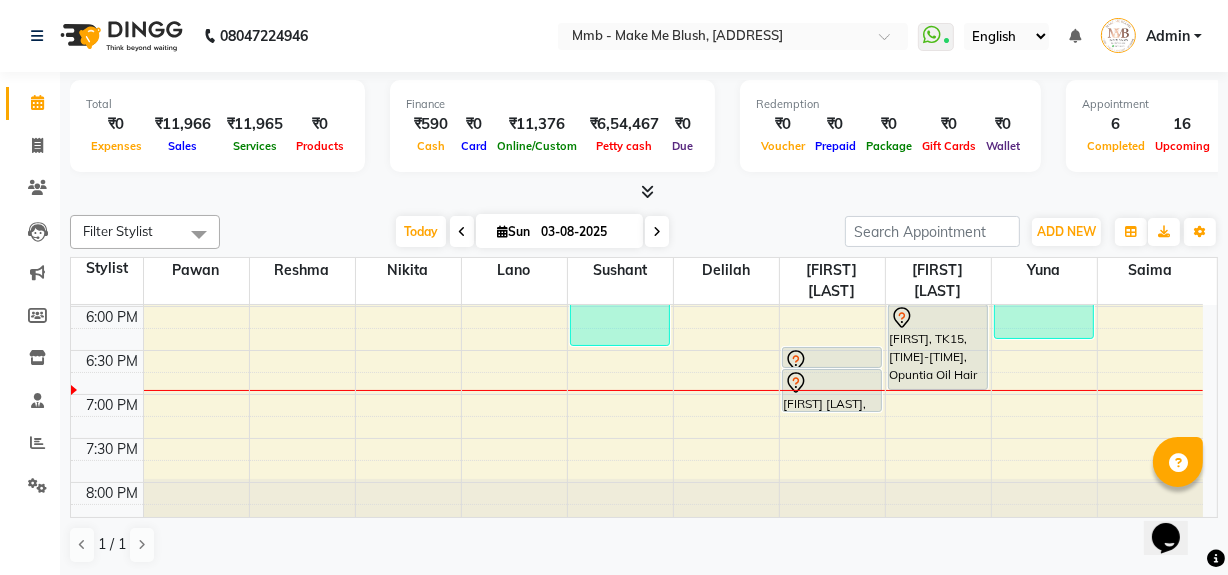click at bounding box center (502, 231) 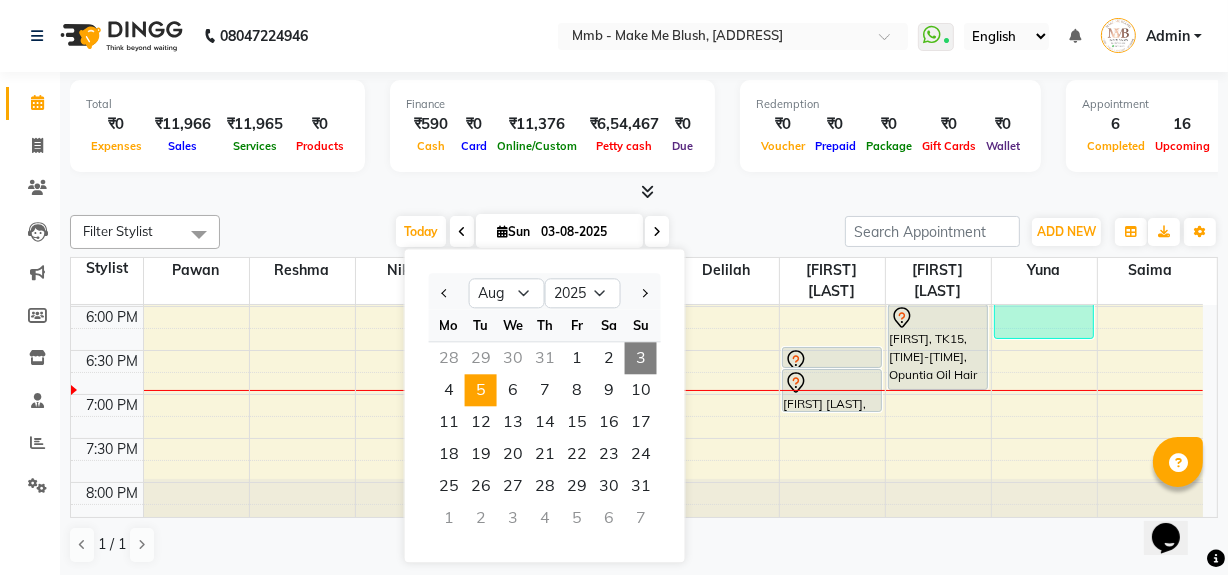 click on "5" at bounding box center [481, 390] 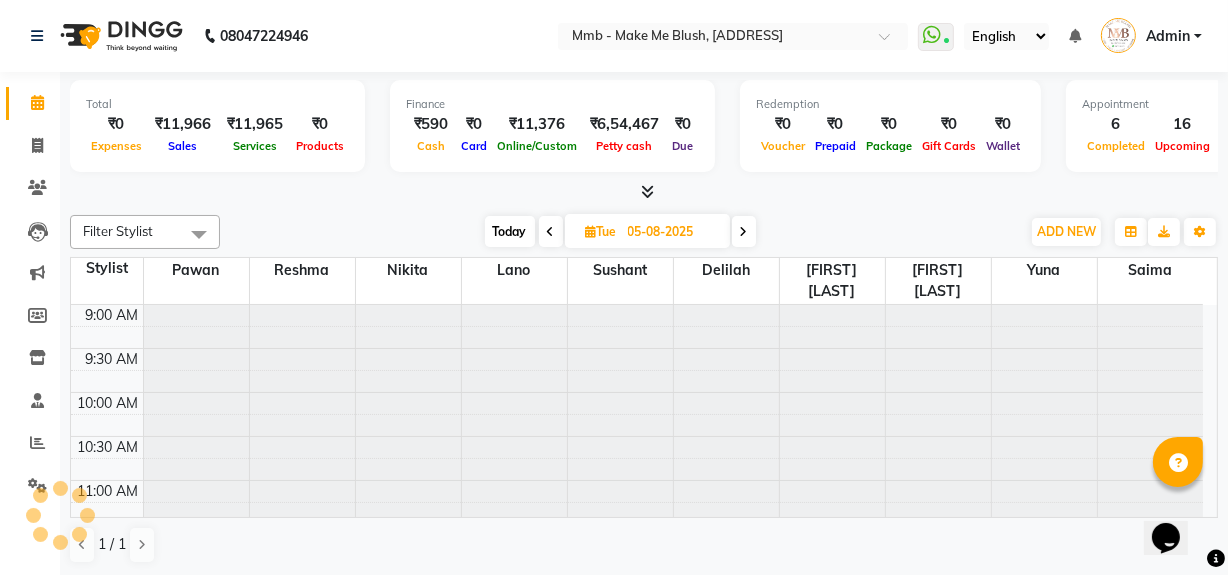 scroll, scrollTop: 790, scrollLeft: 0, axis: vertical 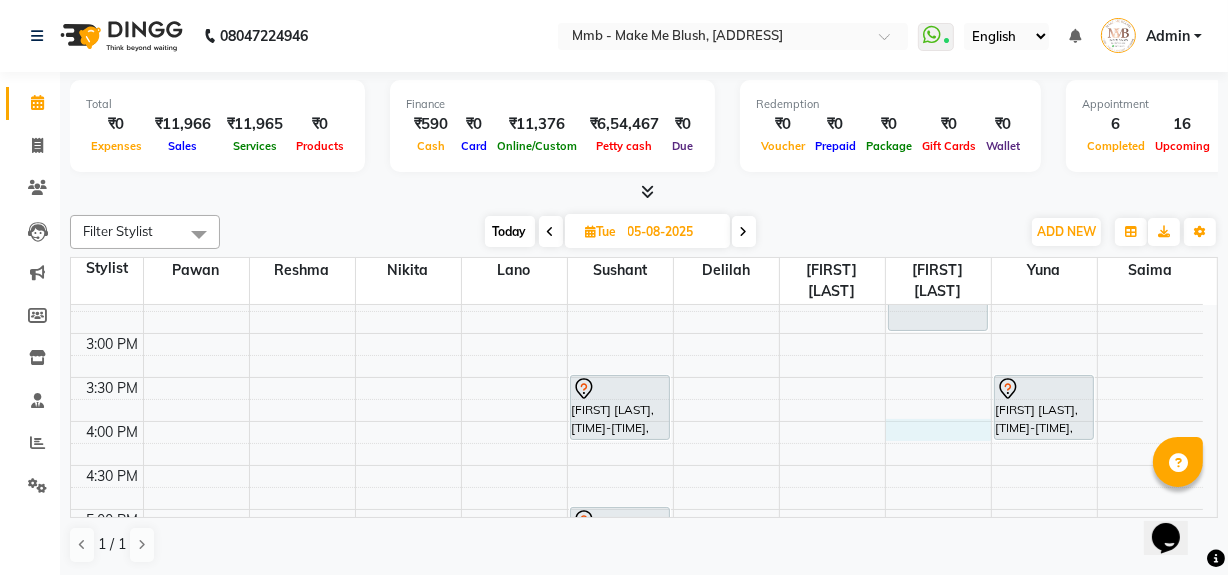 click on "[TIME] [TIME] [TIME] [TIME] [TIME] [TIME] [TIME] [TIME] [TIME] [TIME] [TIME] [TIME] [TIME] [TIME] [TIME] [TIME] [TIME] [TIME] [TIME] [TIME] [TIME] [TIME] [TIME] [TIME]             [FIRST] [LAST], [TIME]-[TIME], Japanese  Hair spa             [FIRST] [LAST], [TIME]-[TIME], Regular Manicure              [FIRST] [LAST], [TIME]-[TIME],  Nails refills             [FIRST] [LAST], [TIME]-[TIME], Protein Treatment   Long Length             [FIRST] [LAST], [TIME]-[TIME], Regular Pedicure" at bounding box center [637, 333] 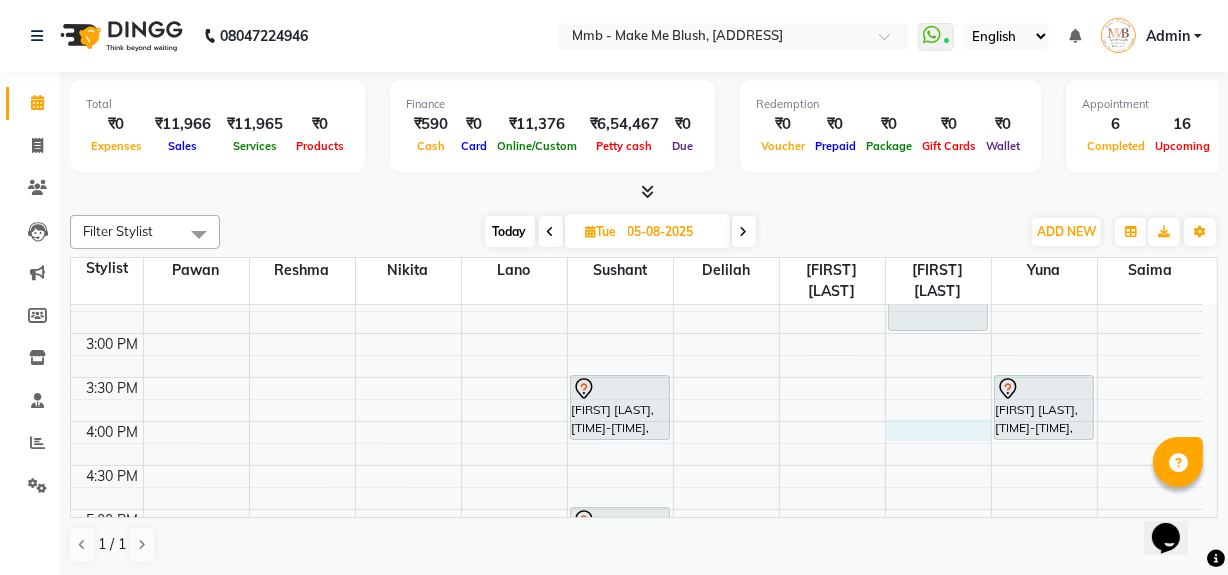 select on "45263" 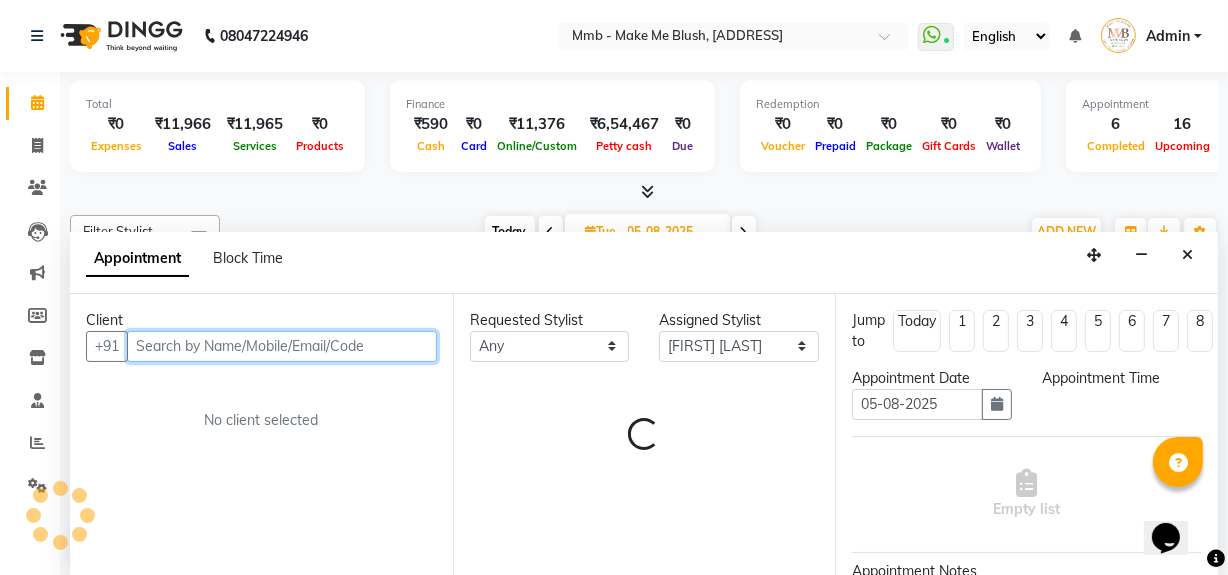 select on "960" 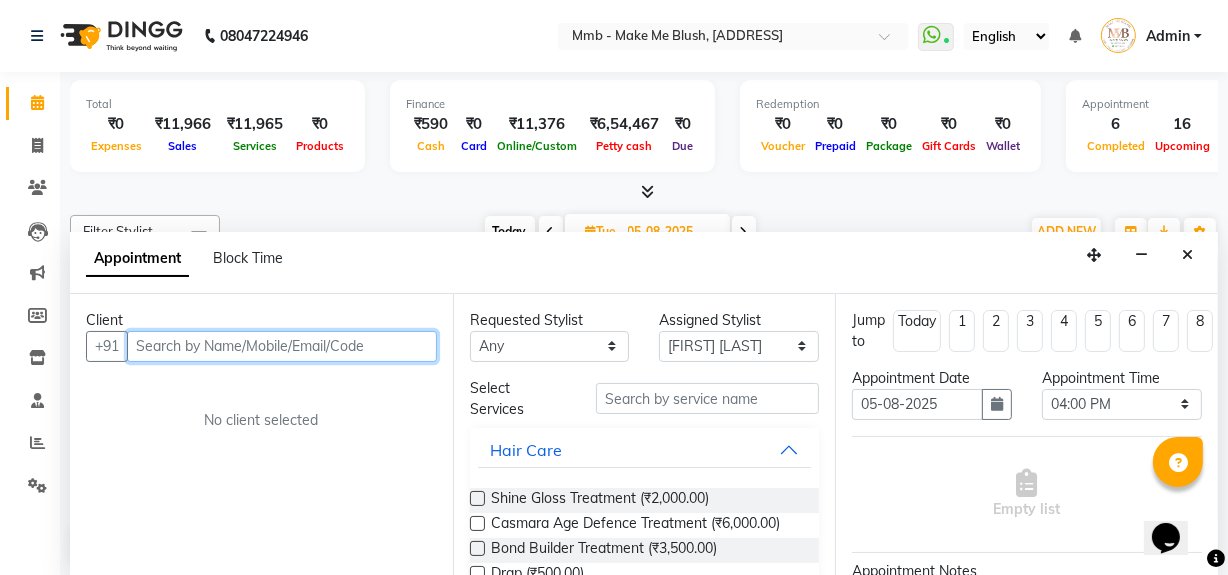 click at bounding box center [282, 346] 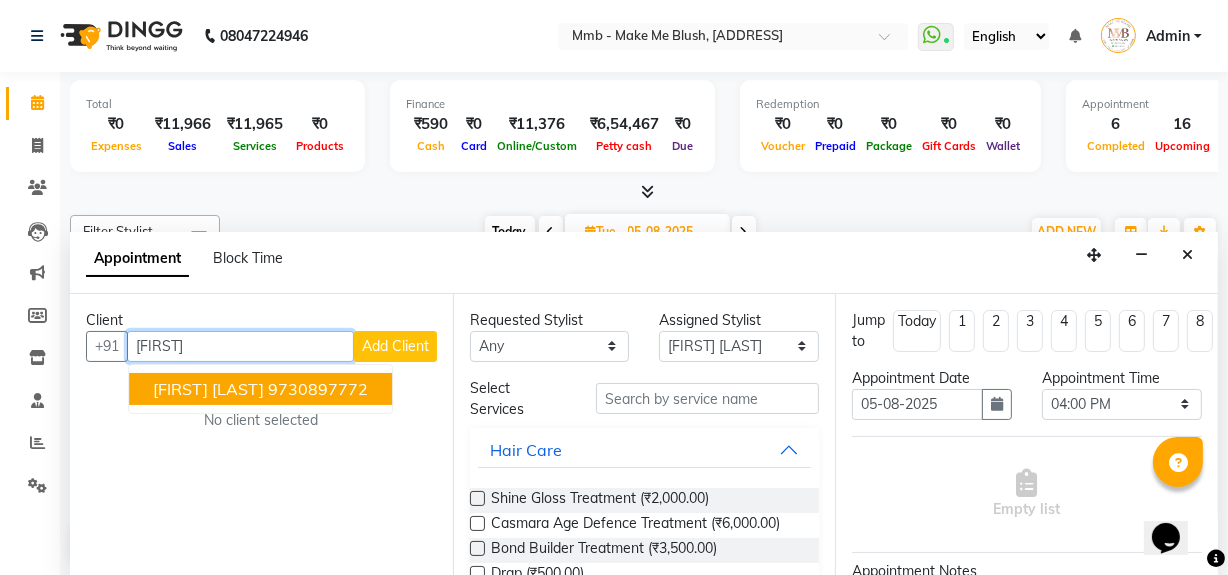click on "[FIRST] [LAST]" at bounding box center (208, 389) 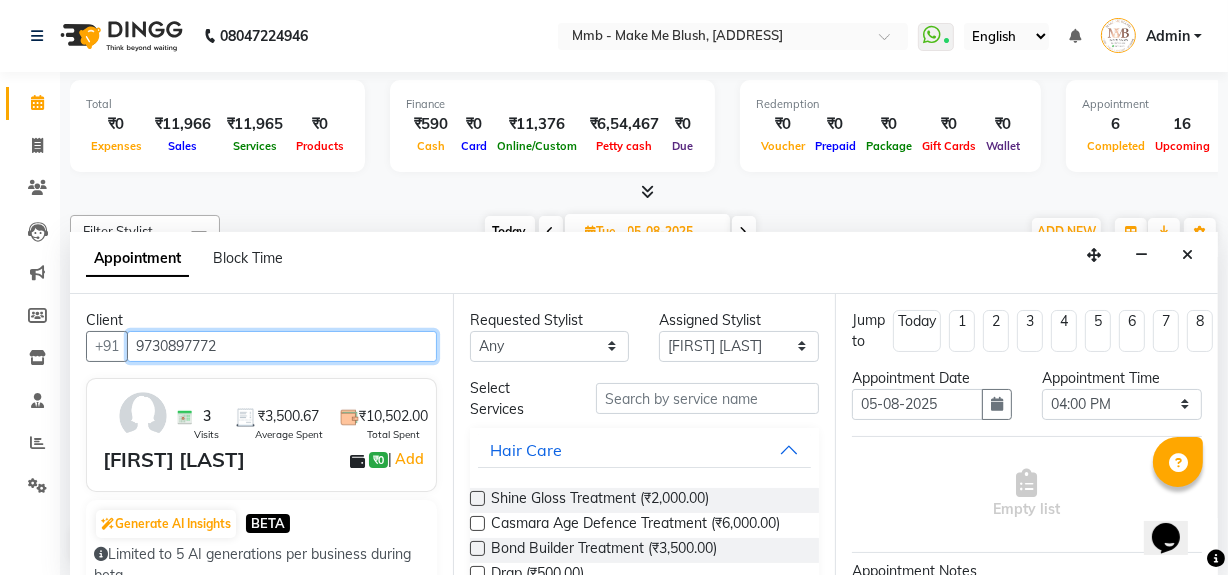type on "9730897772" 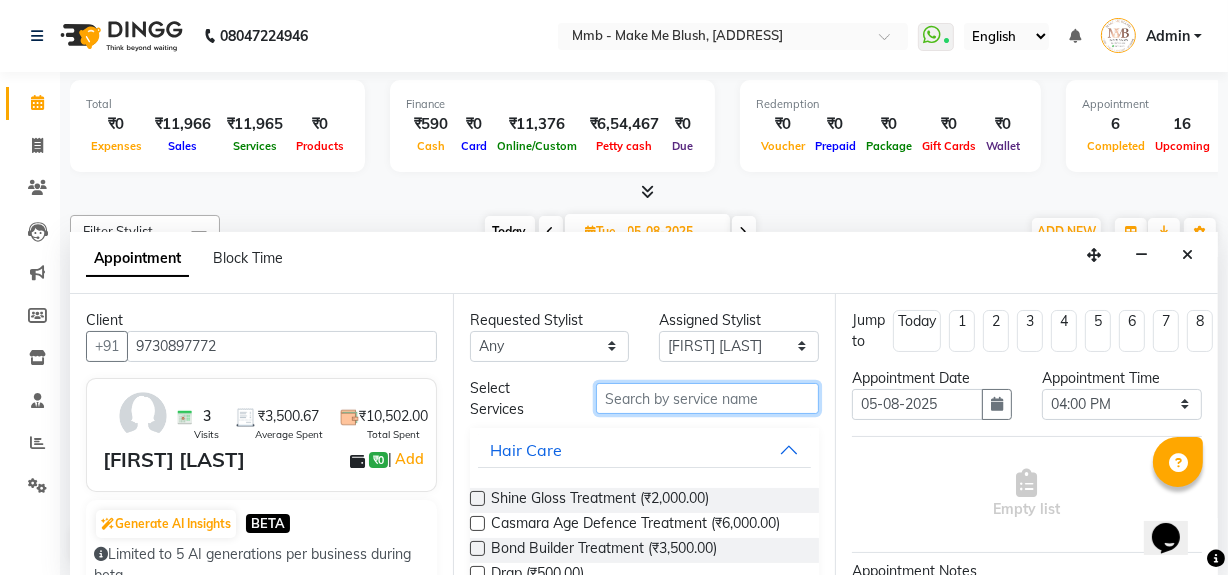 click at bounding box center [707, 398] 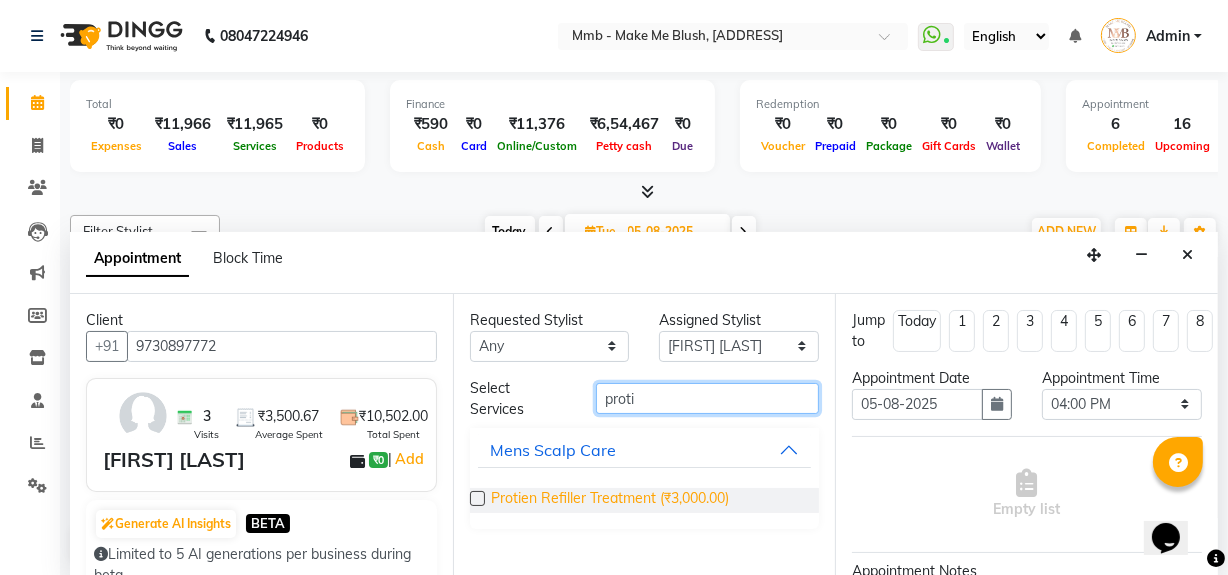 type on "proti" 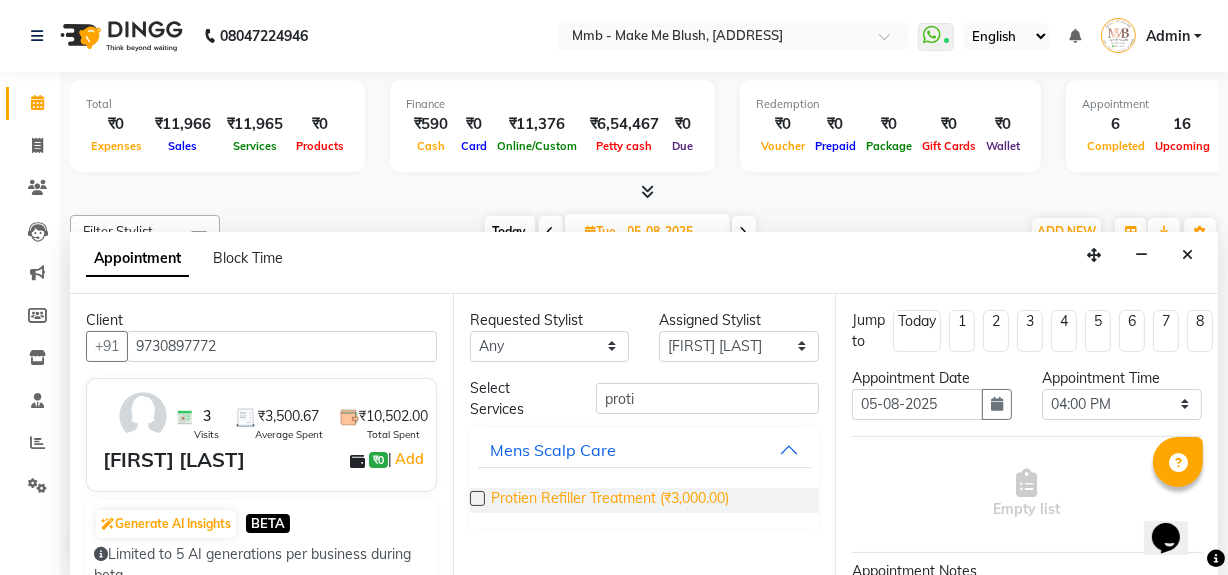 click on "Protien Refiller Treatment (₹3,000.00)" at bounding box center (610, 500) 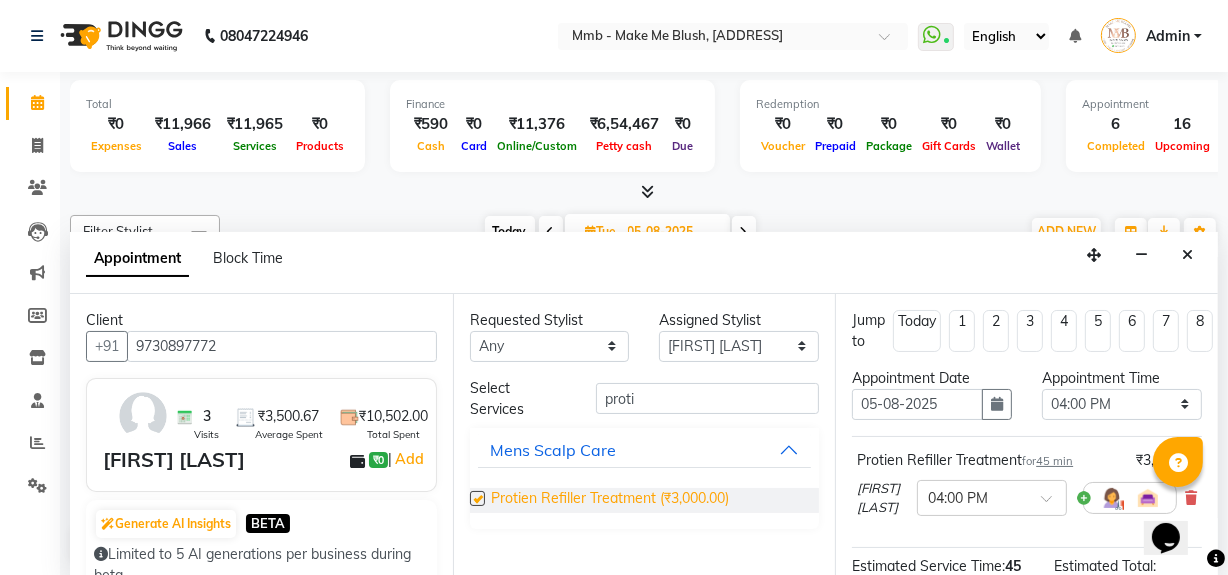 checkbox on "false" 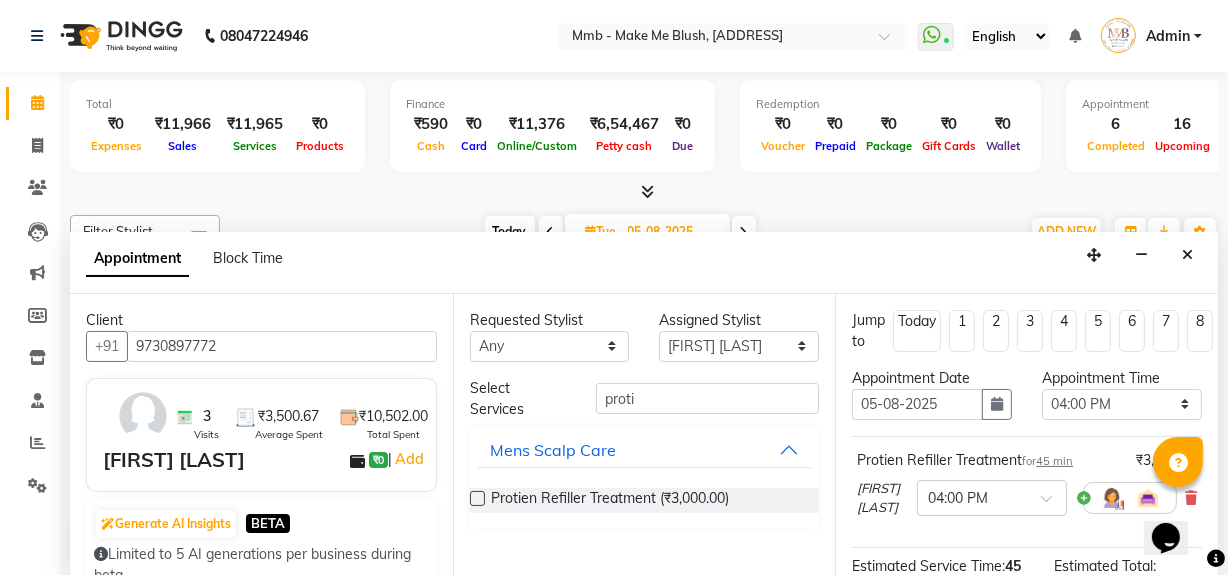 click on "Opens Chat This icon Opens the chat window." at bounding box center [1175, 502] 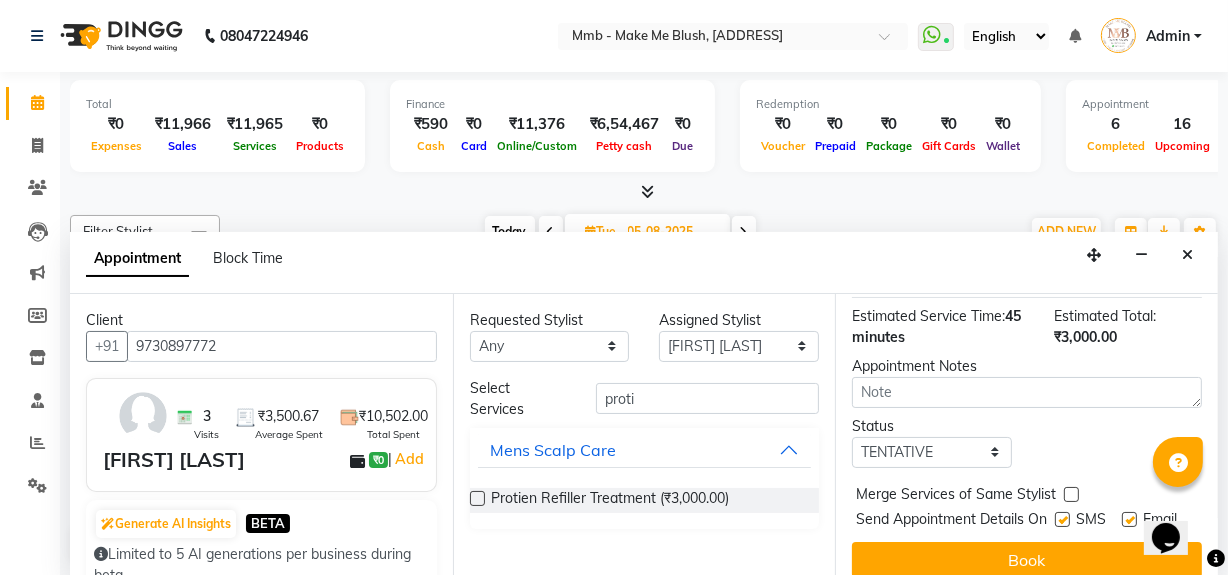 scroll, scrollTop: 296, scrollLeft: 0, axis: vertical 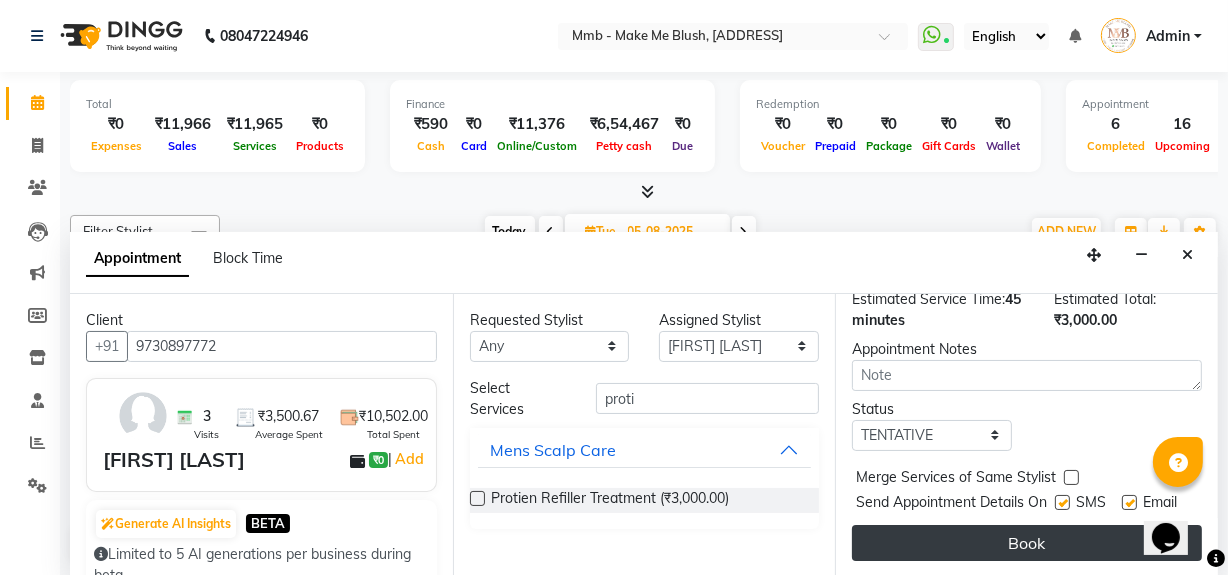click on "Book" at bounding box center (1027, 543) 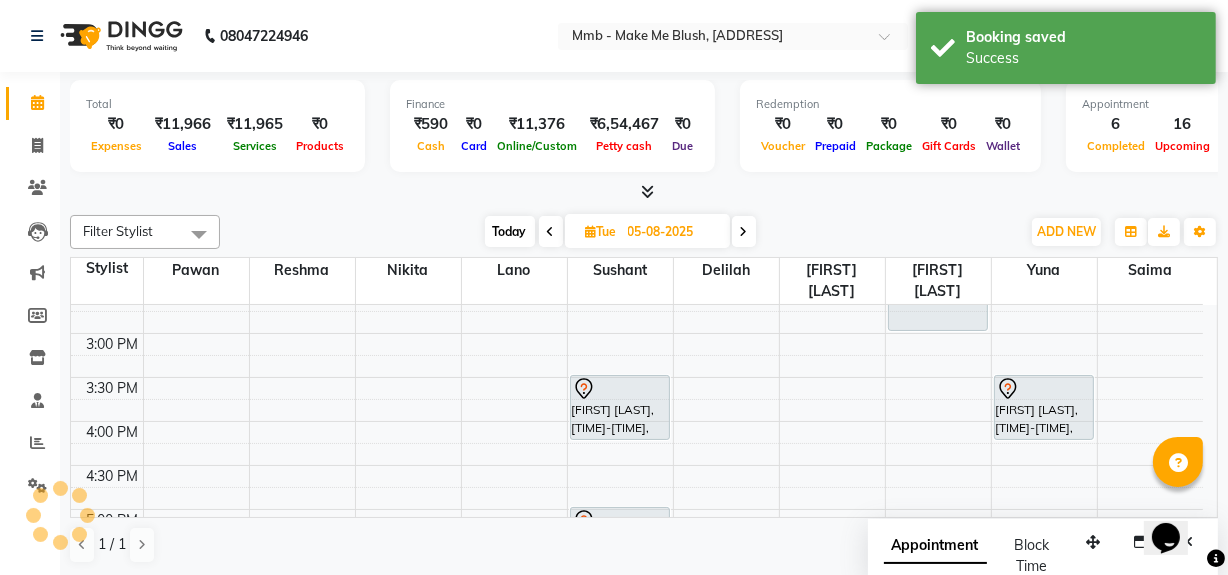 scroll, scrollTop: 0, scrollLeft: 0, axis: both 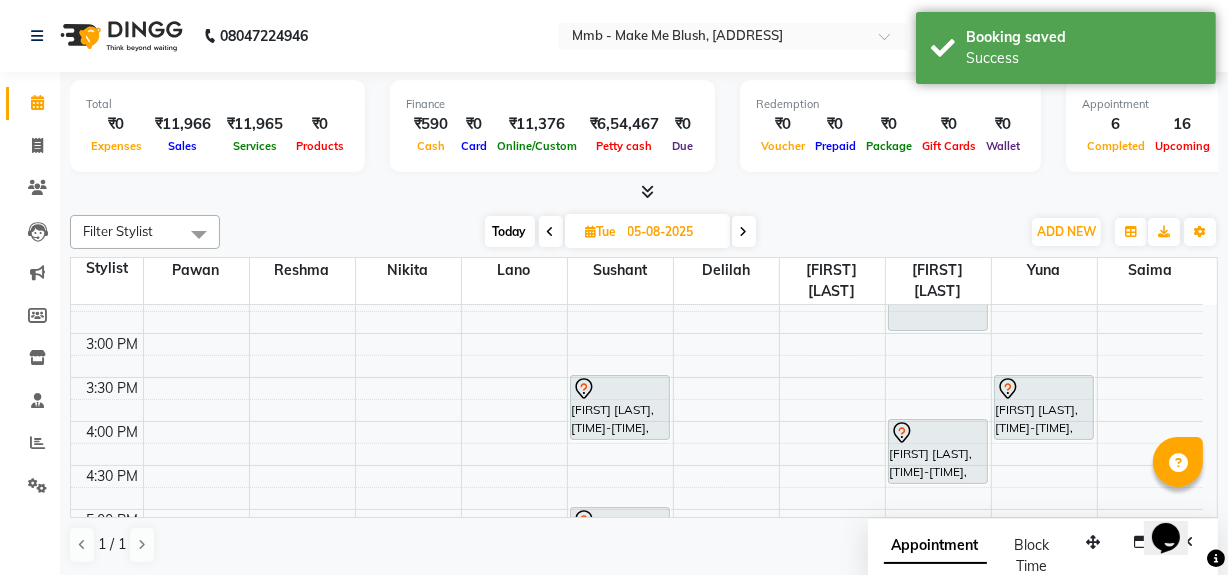 click on "Today" at bounding box center (510, 231) 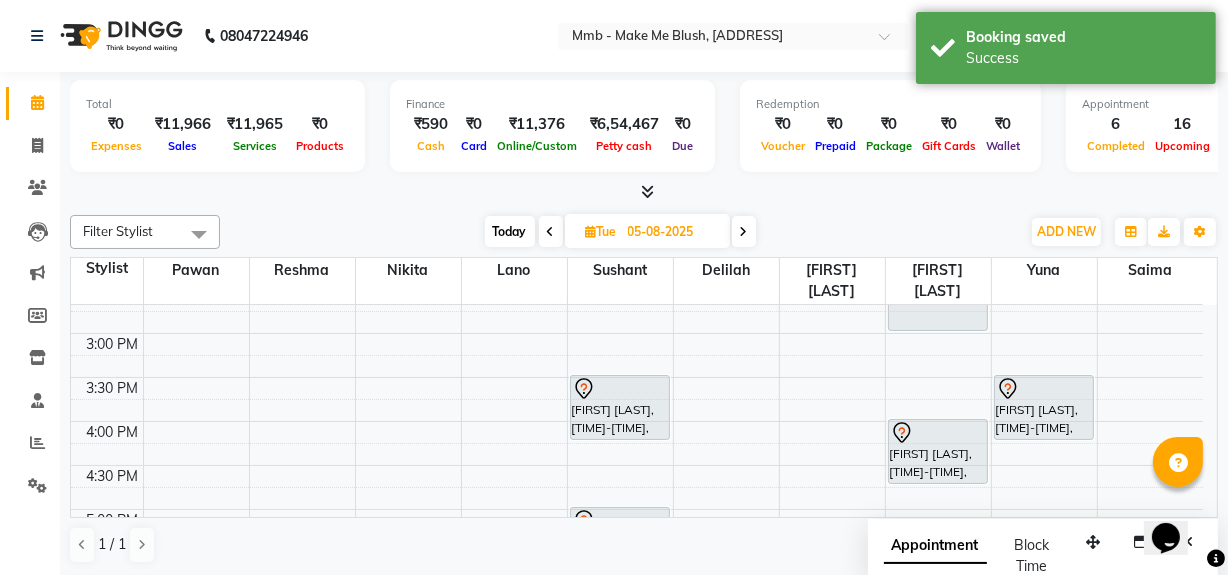 type on "03-08-2025" 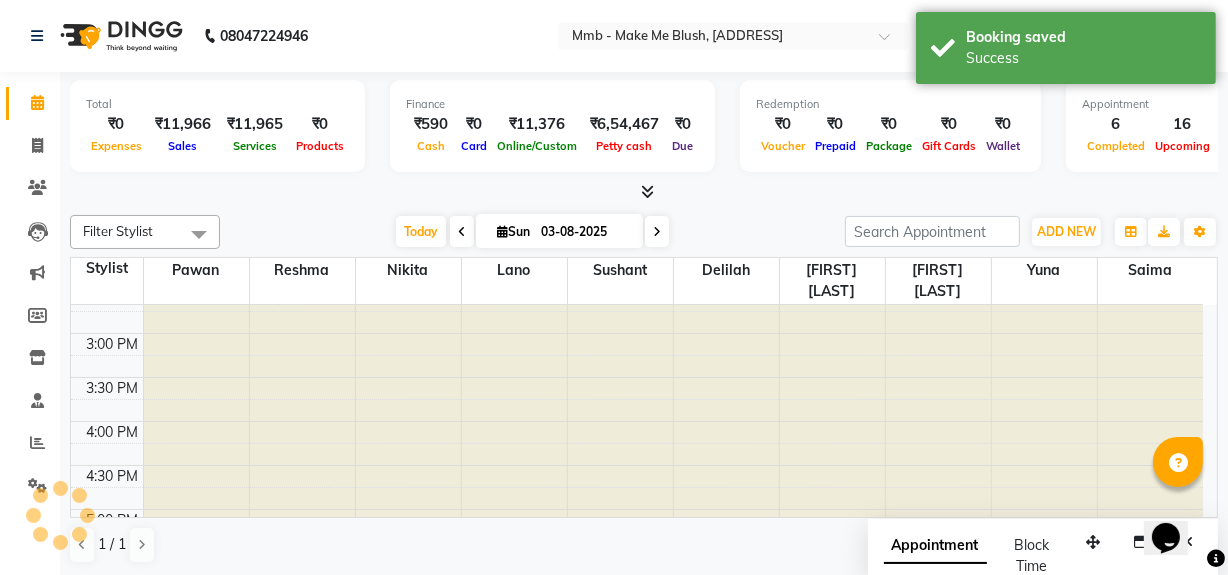 scroll, scrollTop: 839, scrollLeft: 0, axis: vertical 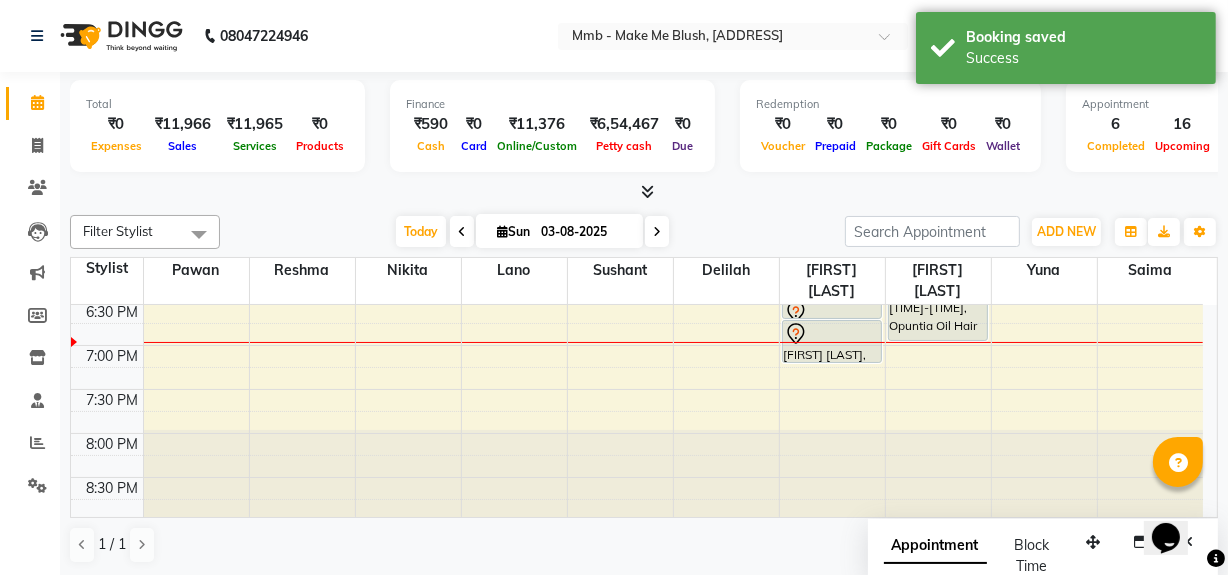 click at bounding box center (502, 231) 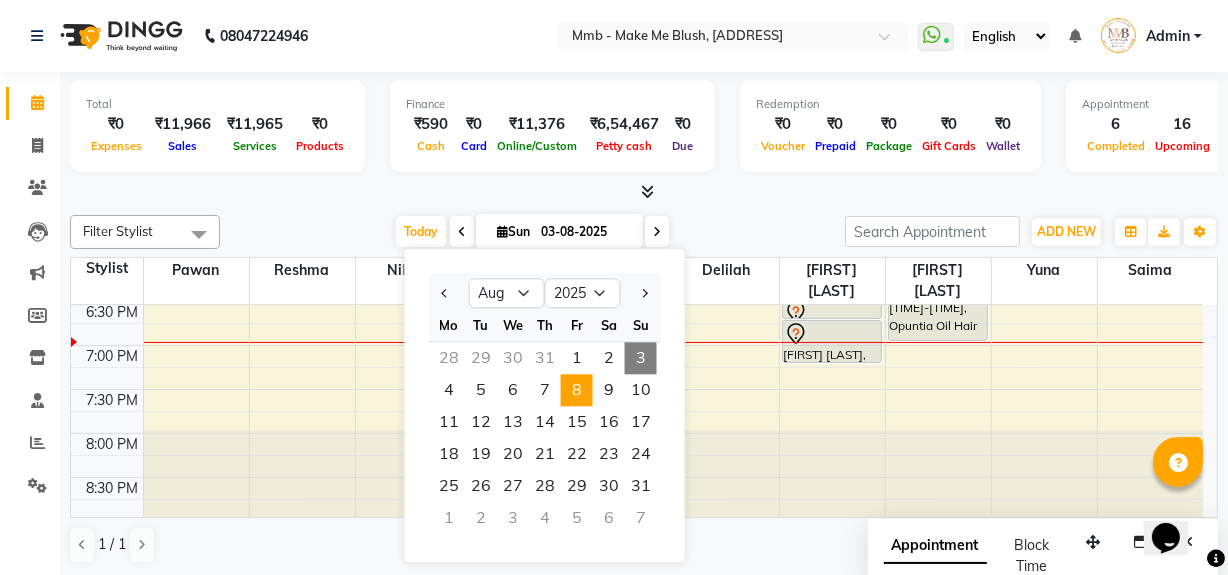 click on "8" at bounding box center (577, 390) 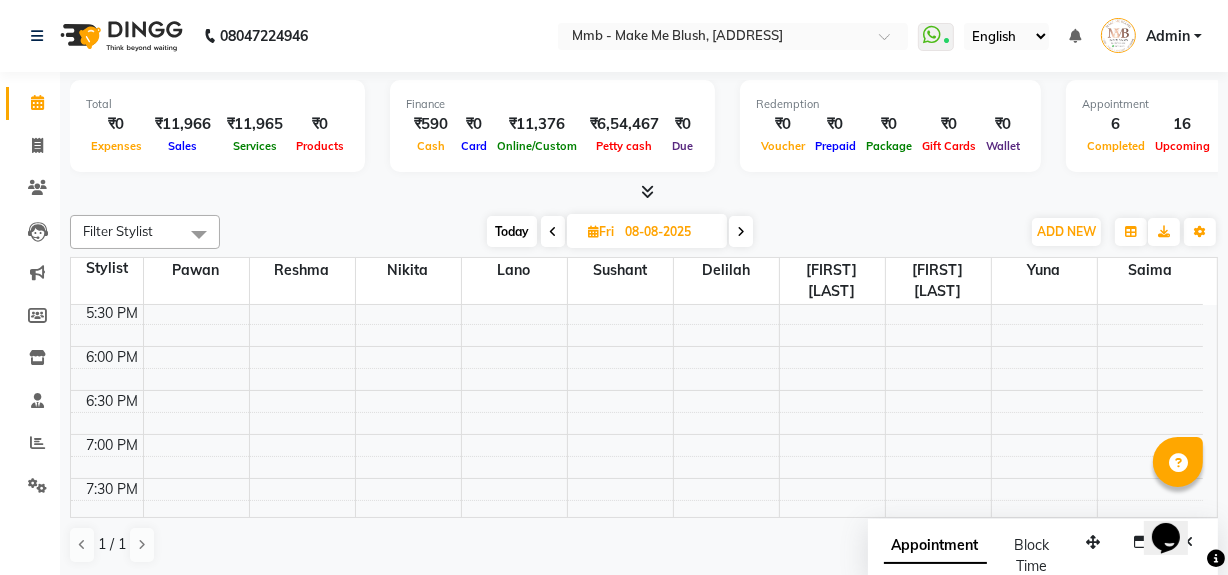 scroll, scrollTop: 766, scrollLeft: 0, axis: vertical 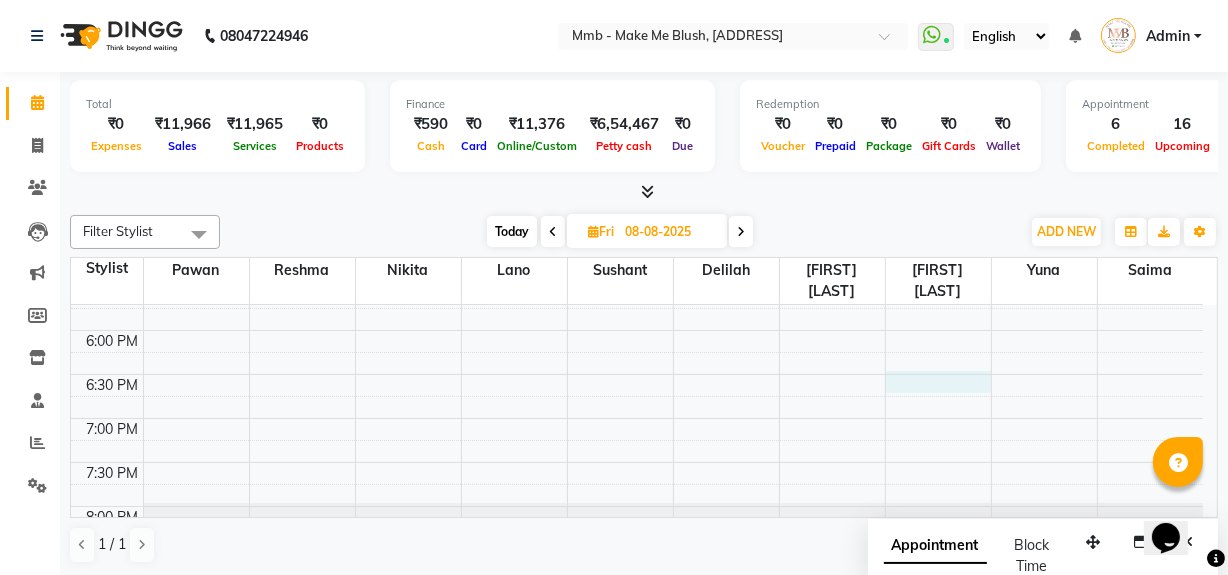 click on "[TIME] [TIME] [TIME] [TIME] [TIME] [TIME] [TIME] [TIME] [TIME] [TIME] [TIME] [TIME] [TIME] [TIME] [TIME] [TIME] [TIME] [TIME] [TIME] [TIME] [TIME] [TIME] [TIME] [TIME]             [FIRST] [LAST], [TIME]-[TIME], Protein Treatment   Short Hair             [FIRST] [LAST], [TIME]-[TIME], Honey Wax full legs             [FIRST] [LAST], [TIME]-[TIME], Honey Wax Full arm              [FIRST] [LAST], [TIME]-[TIME], Hydrating Clean Up" at bounding box center (637, 66) 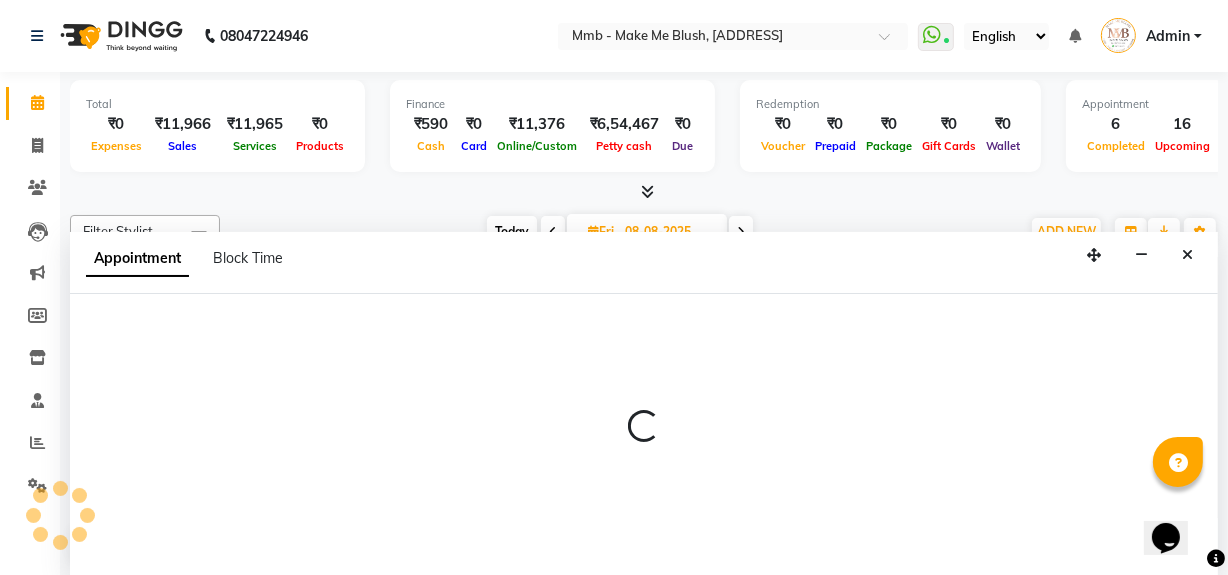 scroll, scrollTop: 0, scrollLeft: 0, axis: both 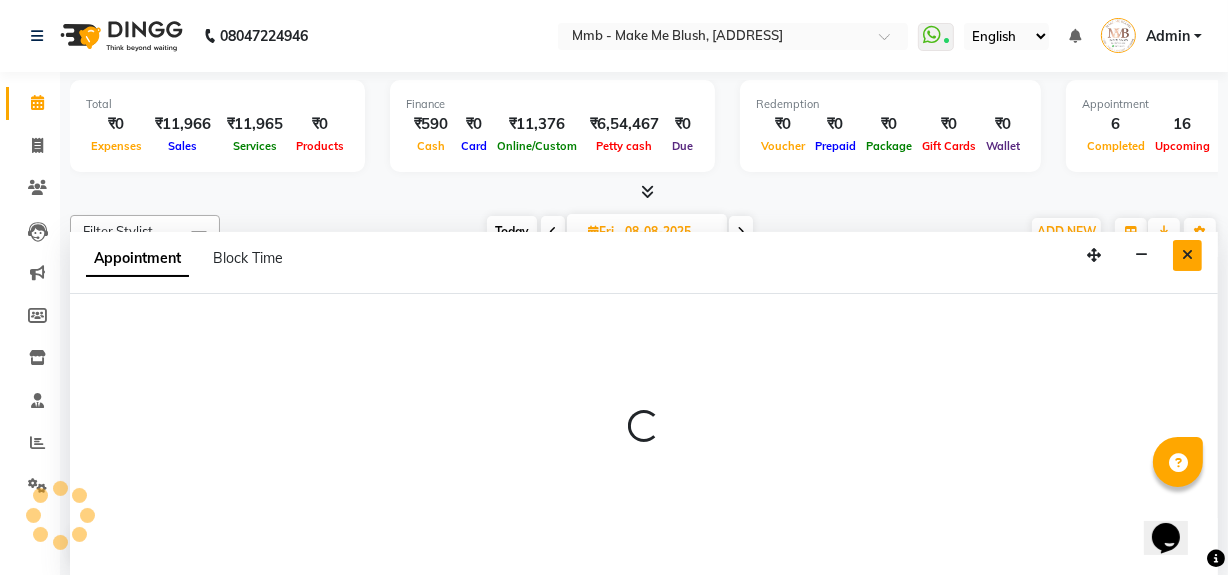 select on "45263" 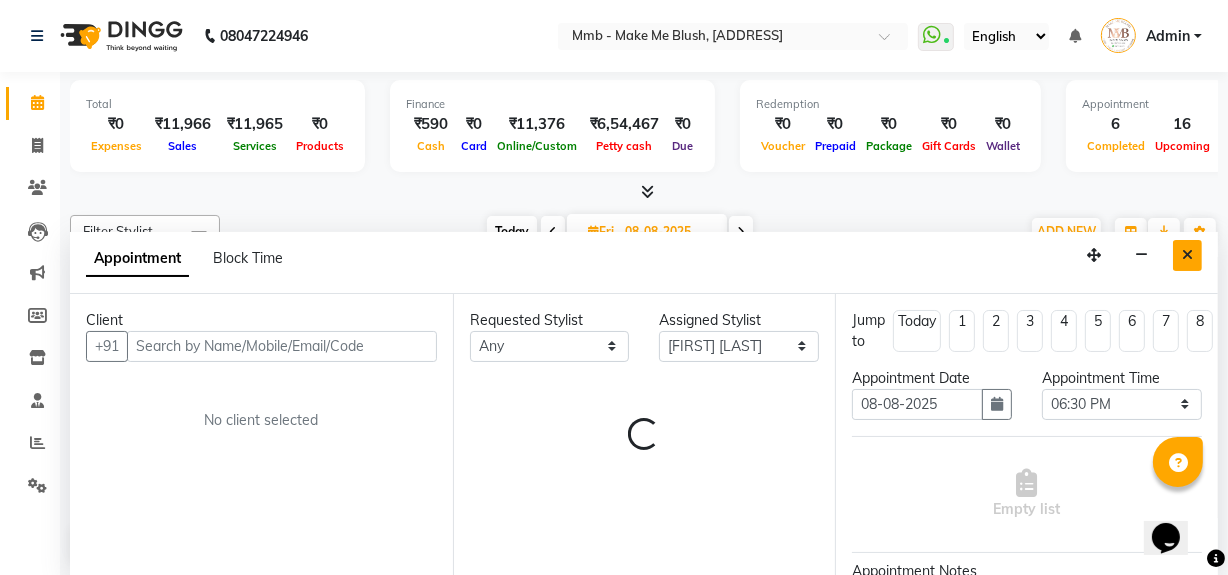click at bounding box center [1187, 255] 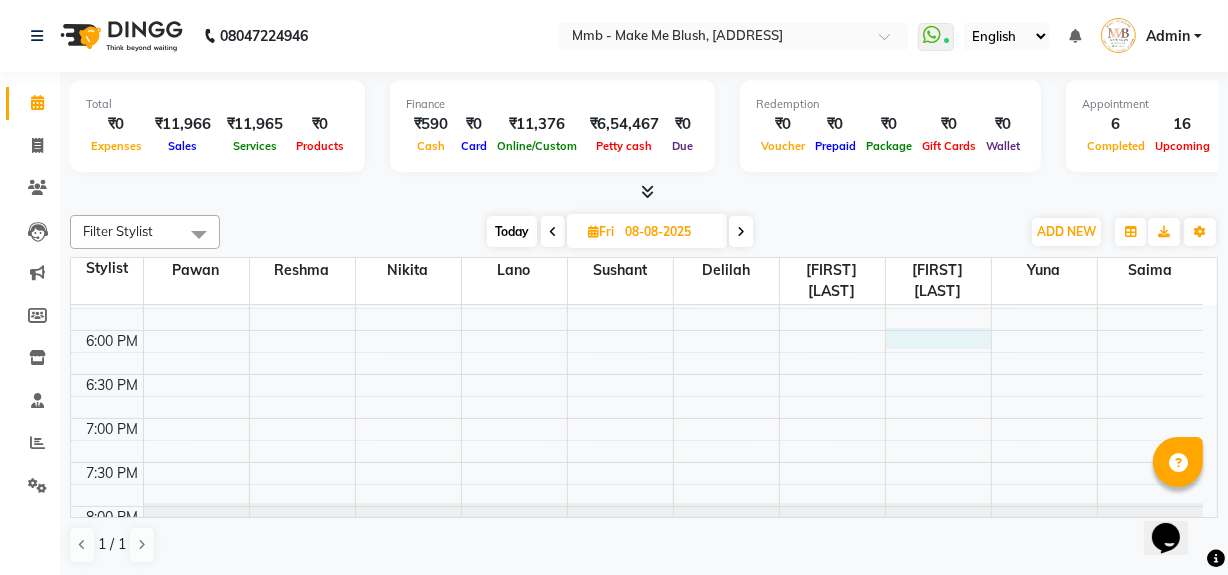 click on "[TIME] [TIME] [TIME] [TIME] [TIME] [TIME] [TIME] [TIME] [TIME] [TIME] [TIME] [TIME] [TIME] [TIME] [TIME] [TIME] [TIME] [TIME] [TIME] [TIME] [TIME] [TIME] [TIME] [TIME]             [FIRST] [LAST], [TIME]-[TIME], Protein Treatment   Short Hair             [FIRST] [LAST], [TIME]-[TIME], Honey Wax full legs             [FIRST] [LAST], [TIME]-[TIME], Honey Wax Full arm              [FIRST] [LAST], [TIME]-[TIME], Hydrating Clean Up" at bounding box center [637, 66] 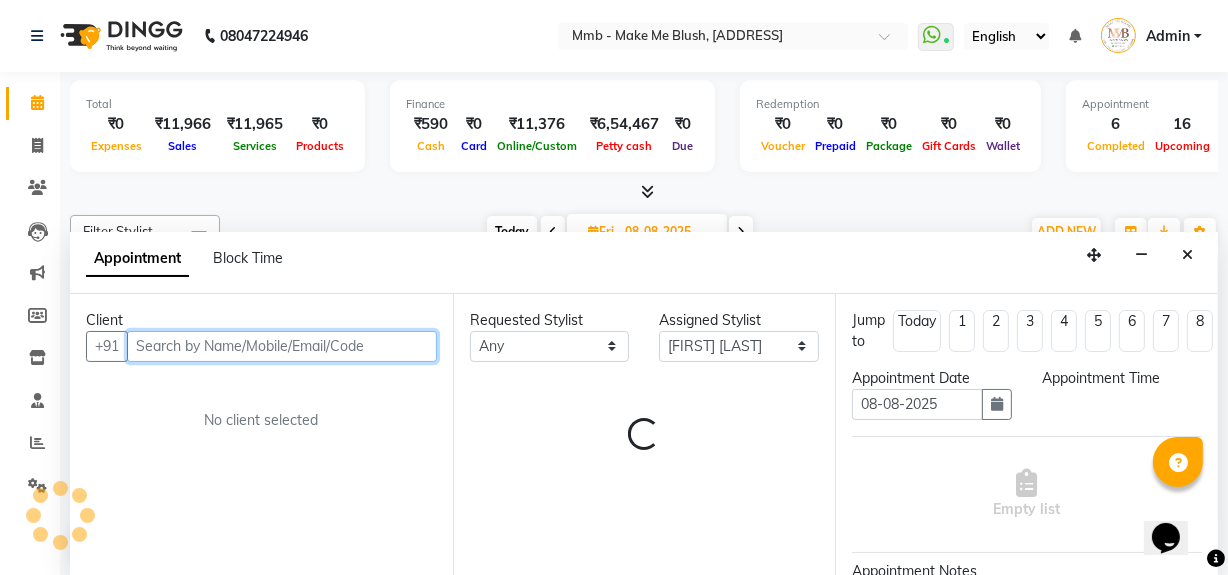 select on "1080" 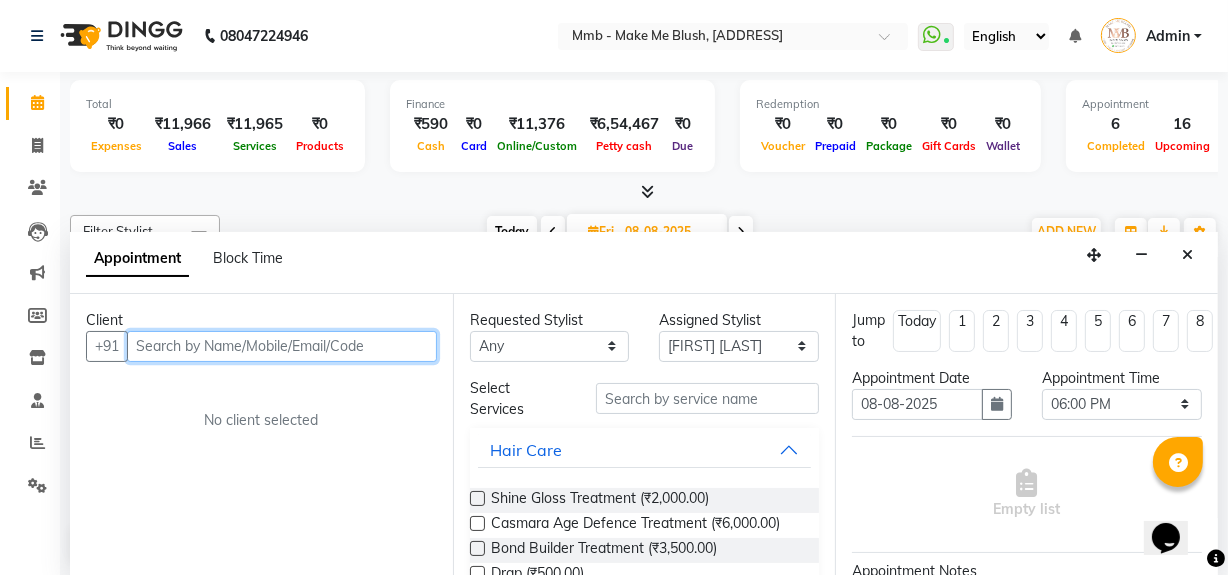 click at bounding box center [282, 346] 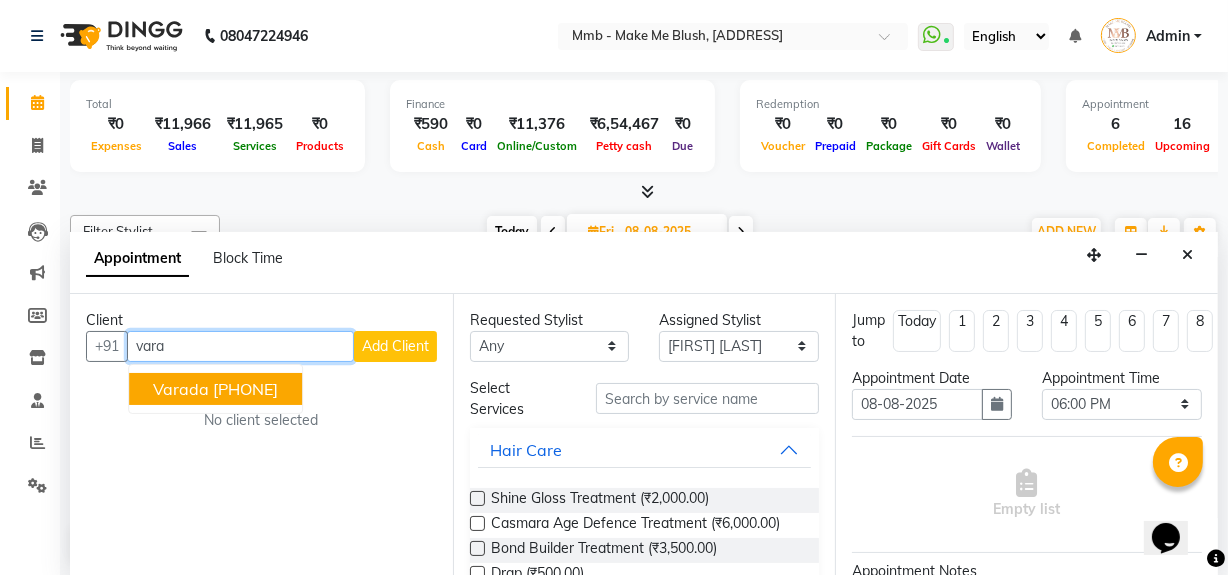 click on "[PHONE]" at bounding box center [245, 389] 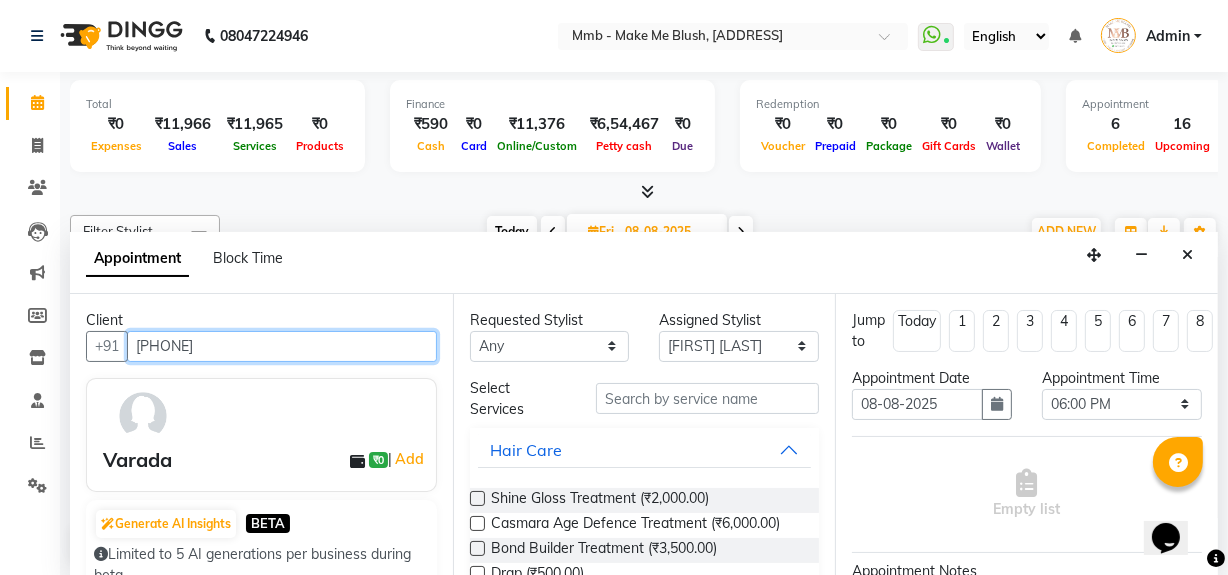 type on "[PHONE]" 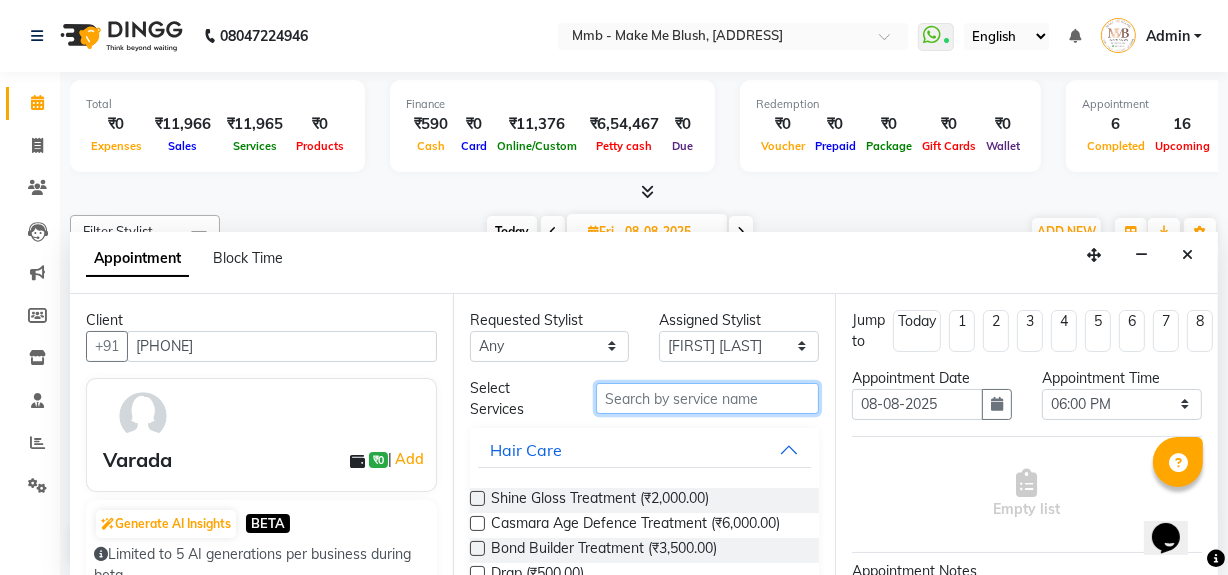 click at bounding box center [707, 398] 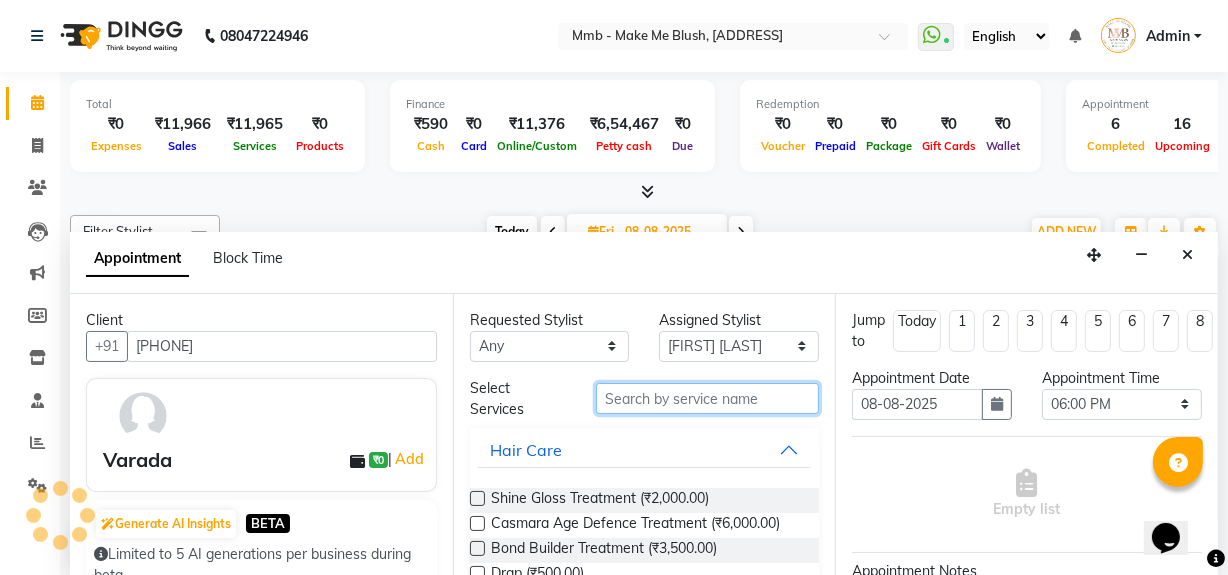 click at bounding box center [707, 398] 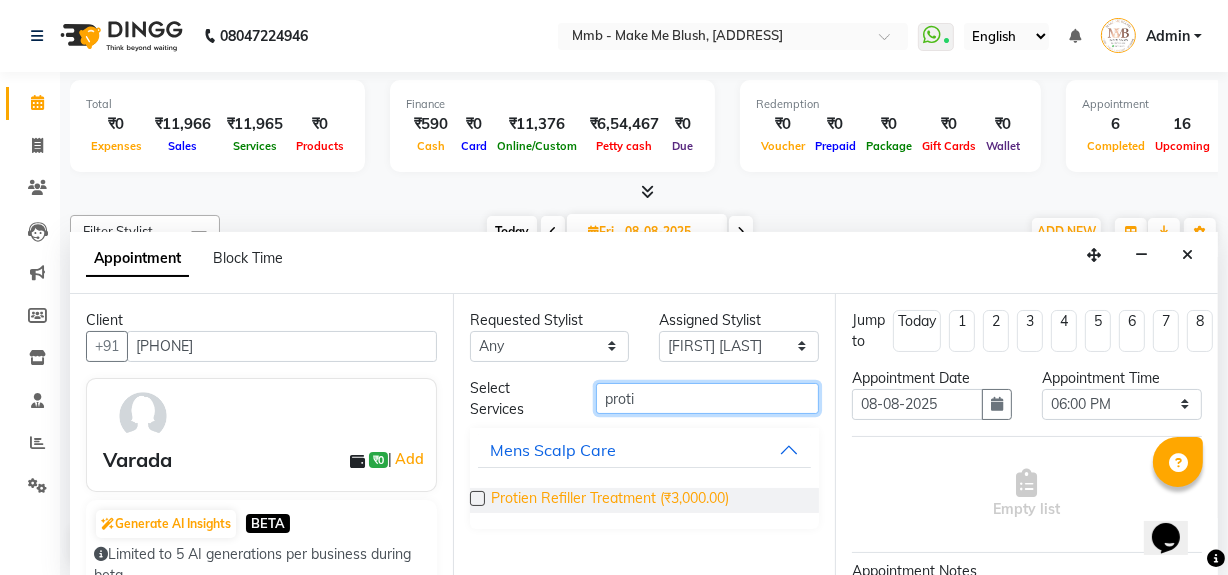 type on "proti" 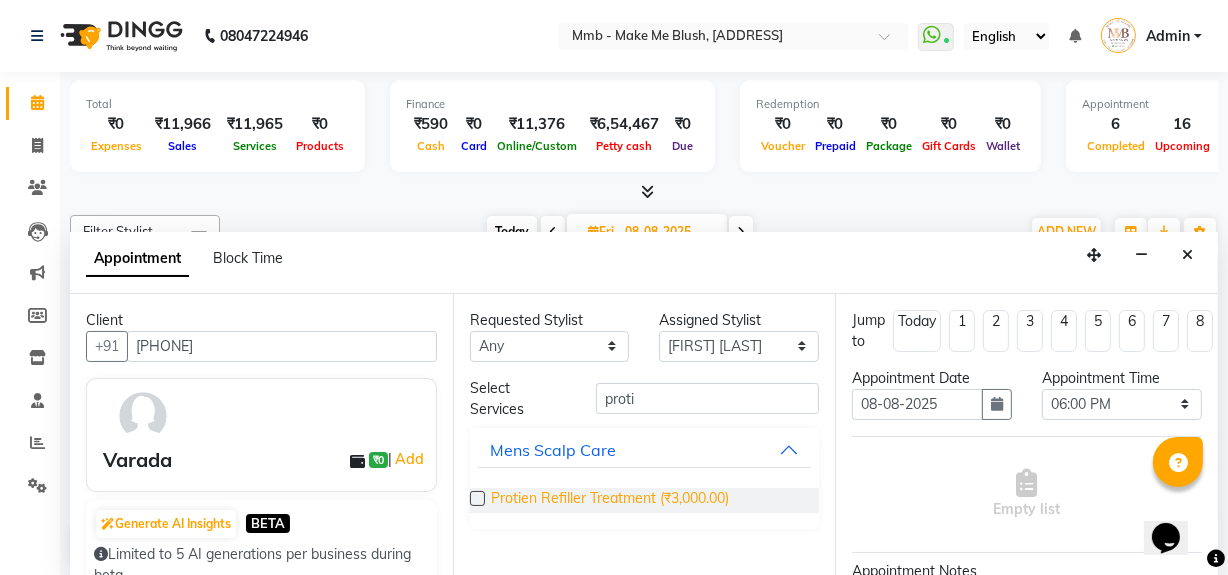 click on "Protien Refiller Treatment (₹3,000.00)" at bounding box center (610, 500) 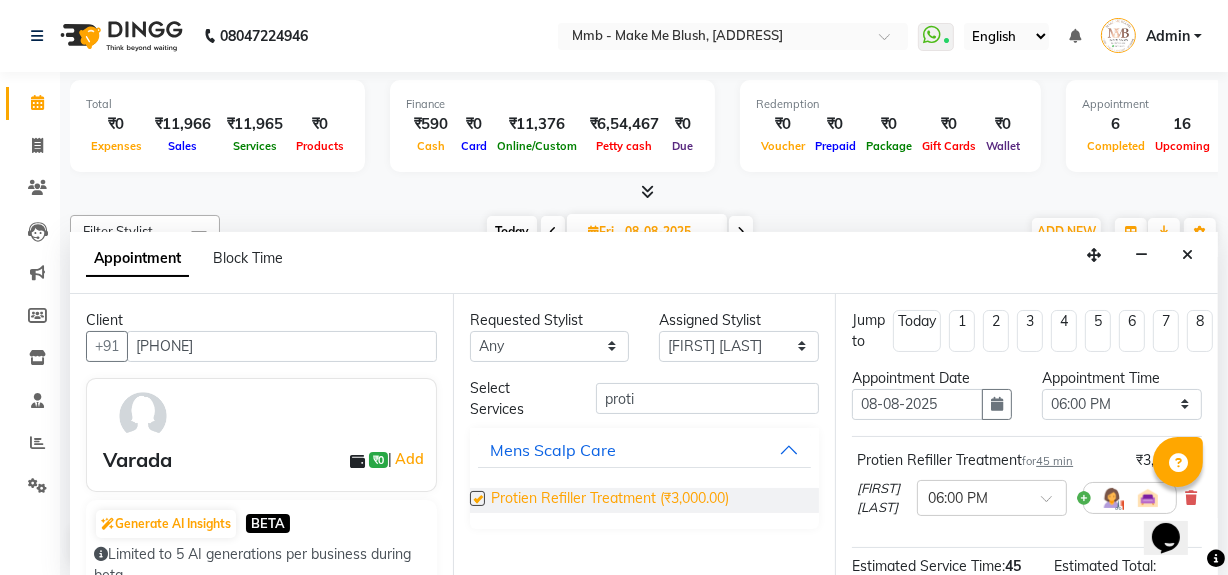 checkbox on "false" 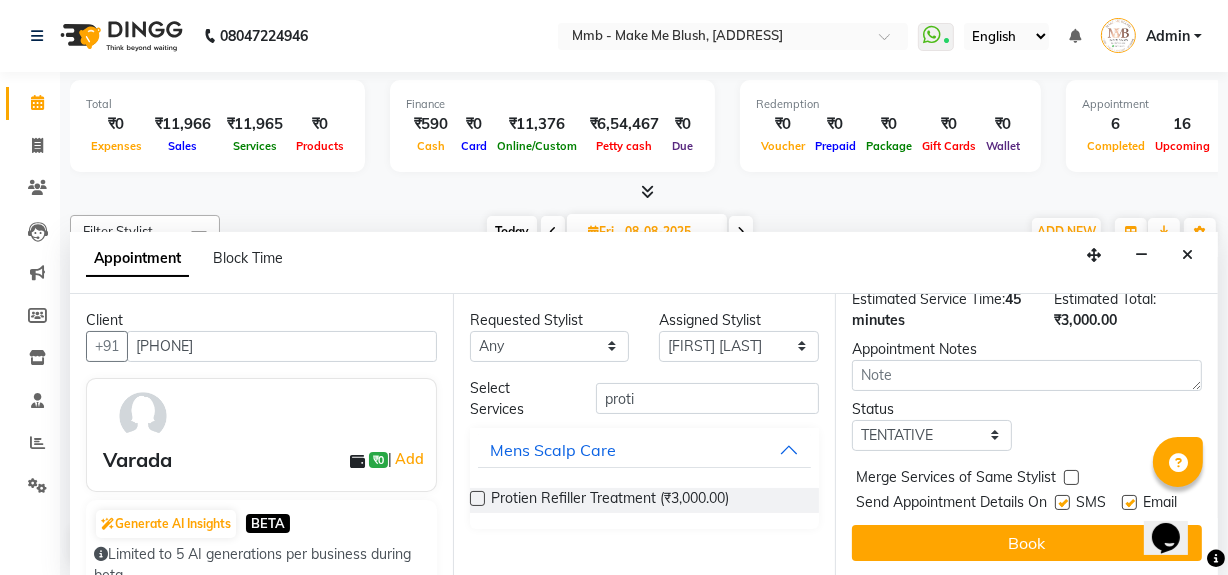 scroll, scrollTop: 296, scrollLeft: 0, axis: vertical 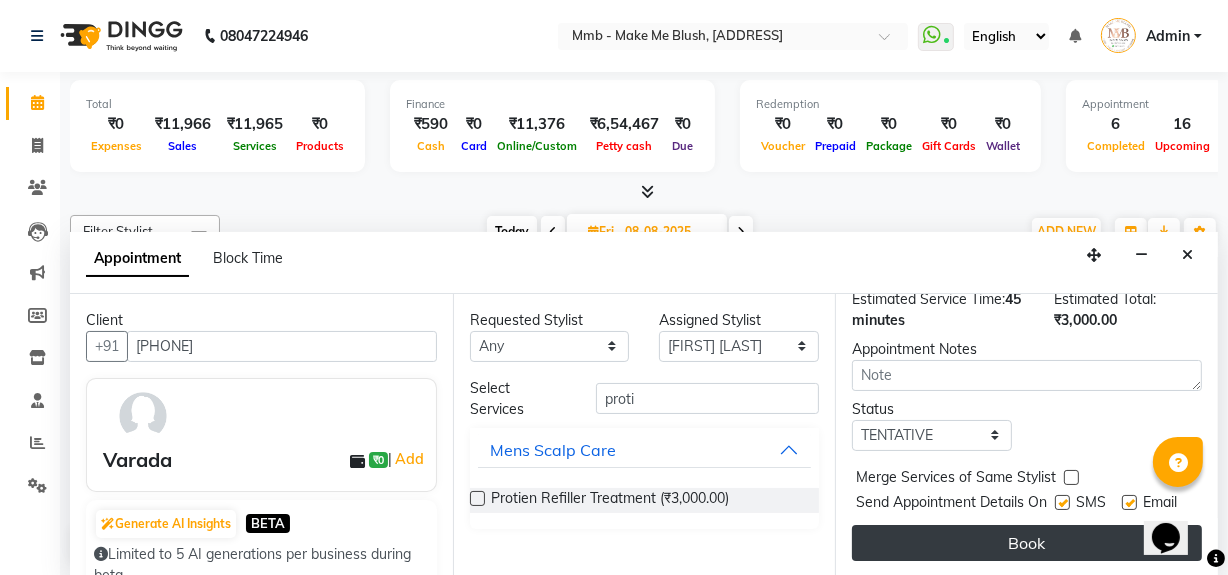 click on "Book" at bounding box center (1027, 543) 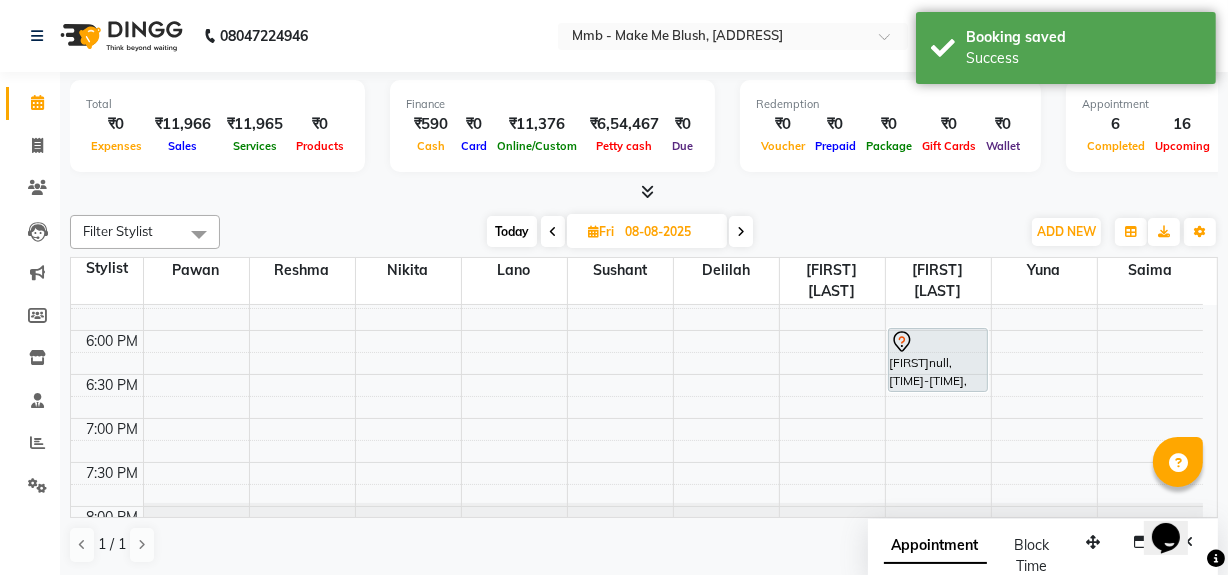 scroll, scrollTop: 0, scrollLeft: 0, axis: both 